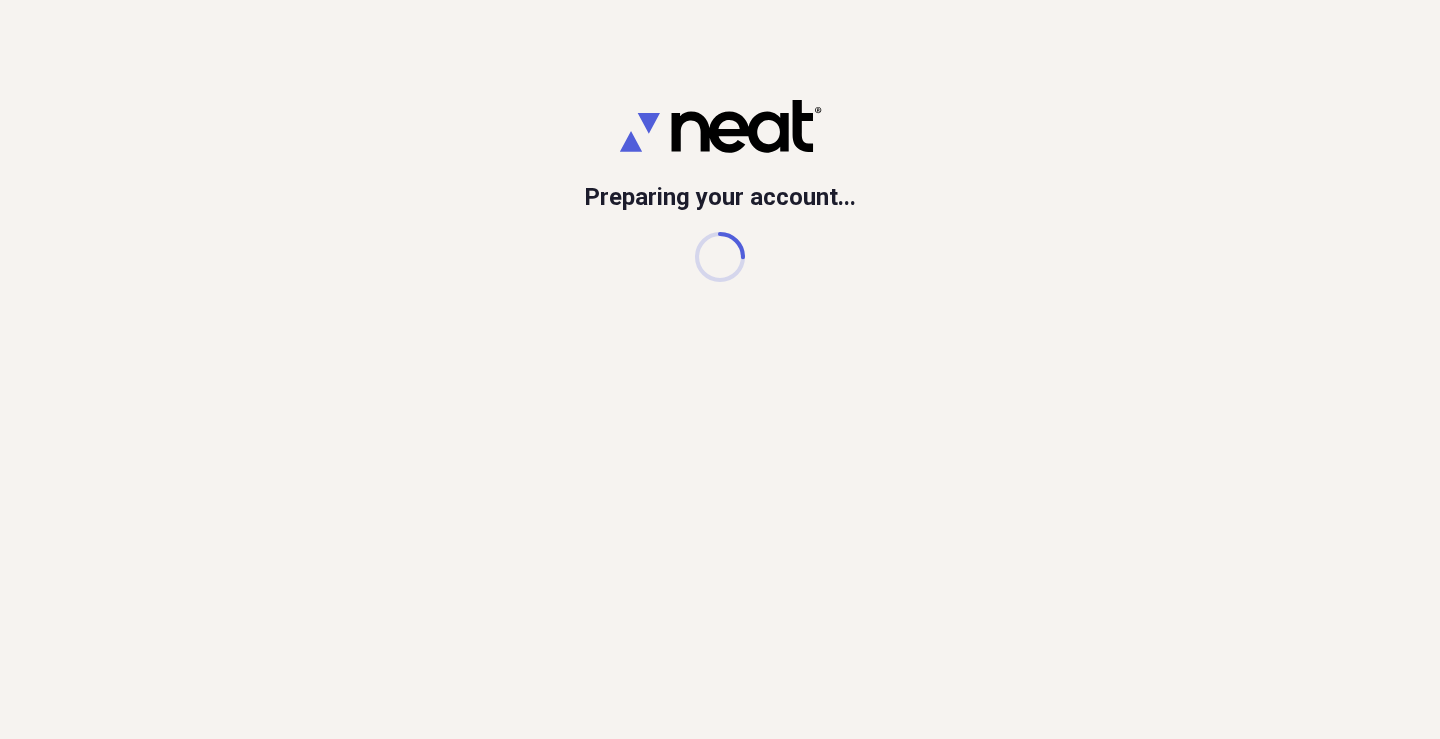 scroll, scrollTop: 0, scrollLeft: 0, axis: both 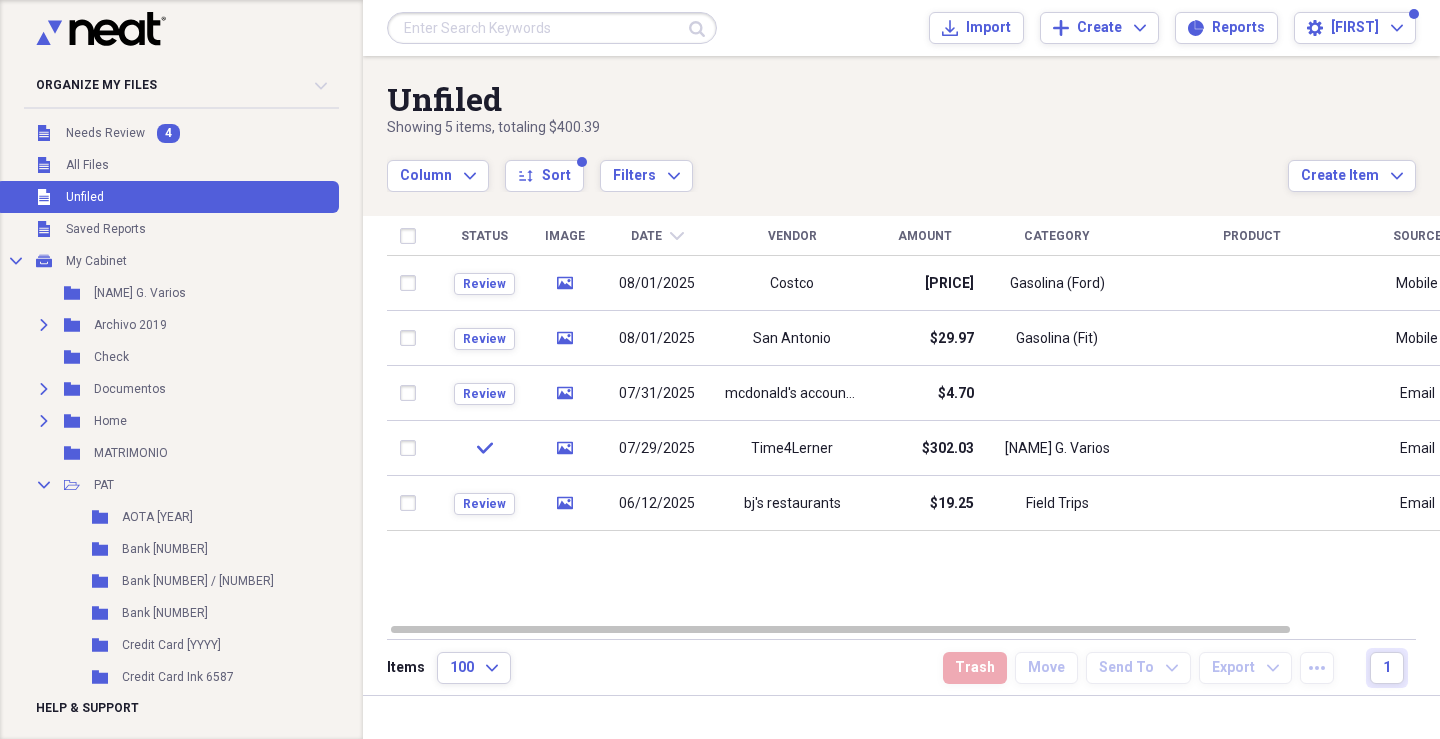 click on "Unfiled" at bounding box center (85, 197) 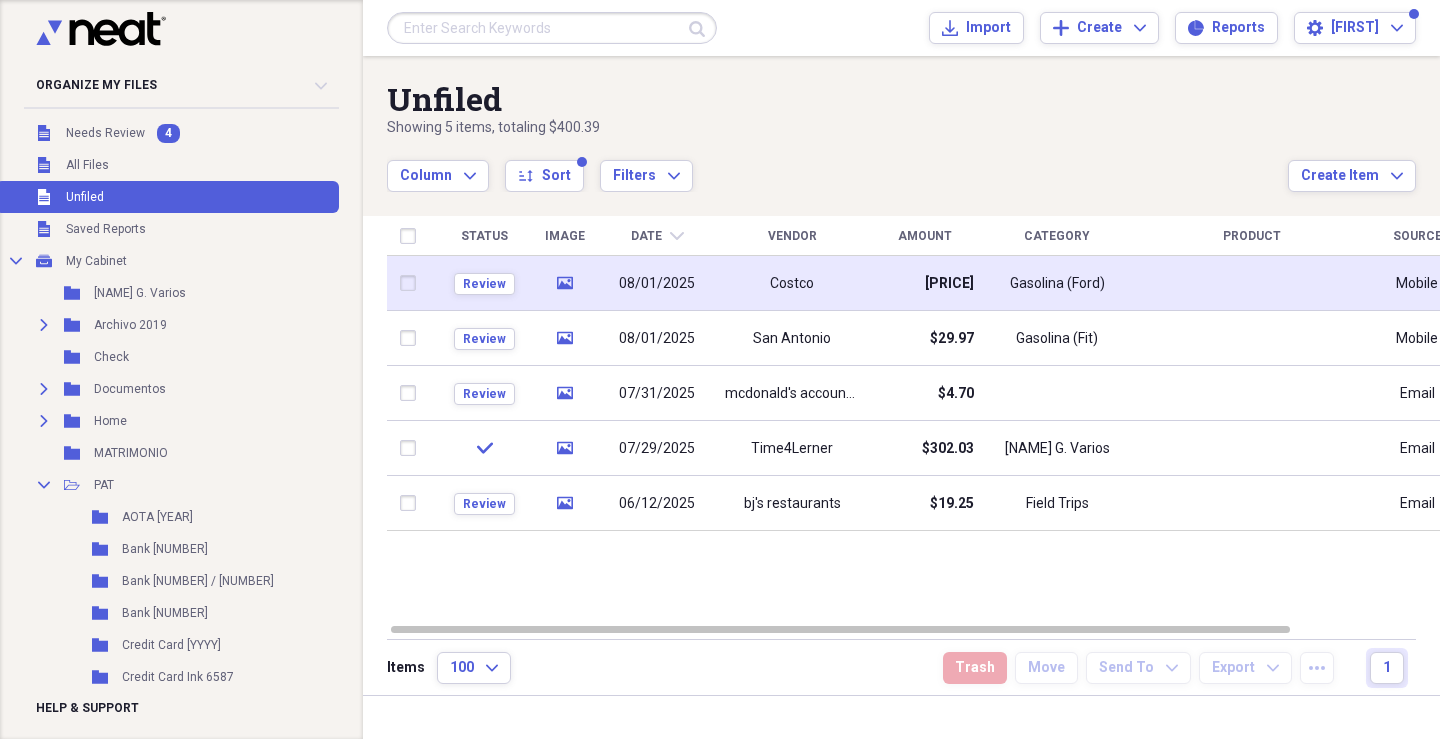 click on "Costco" at bounding box center (792, 284) 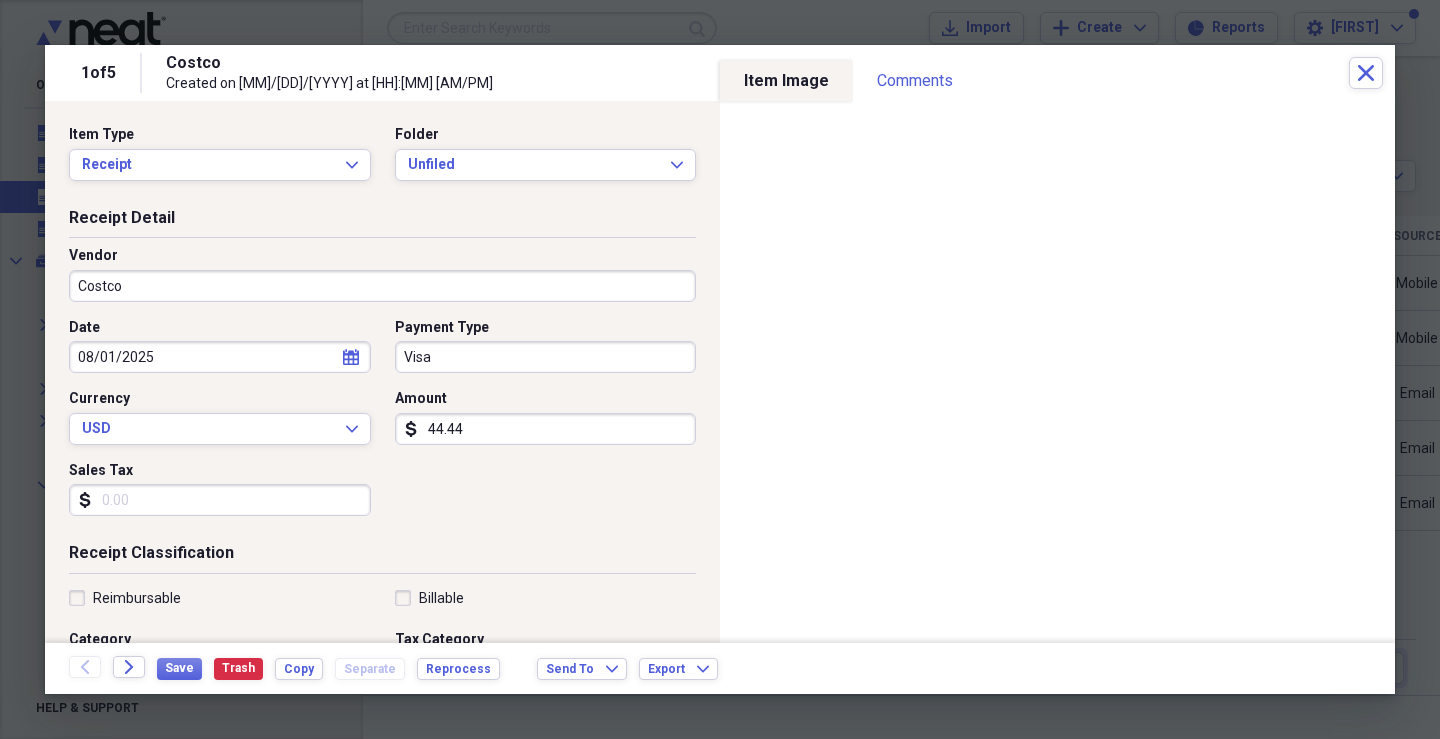 click on "Visa" at bounding box center (546, 357) 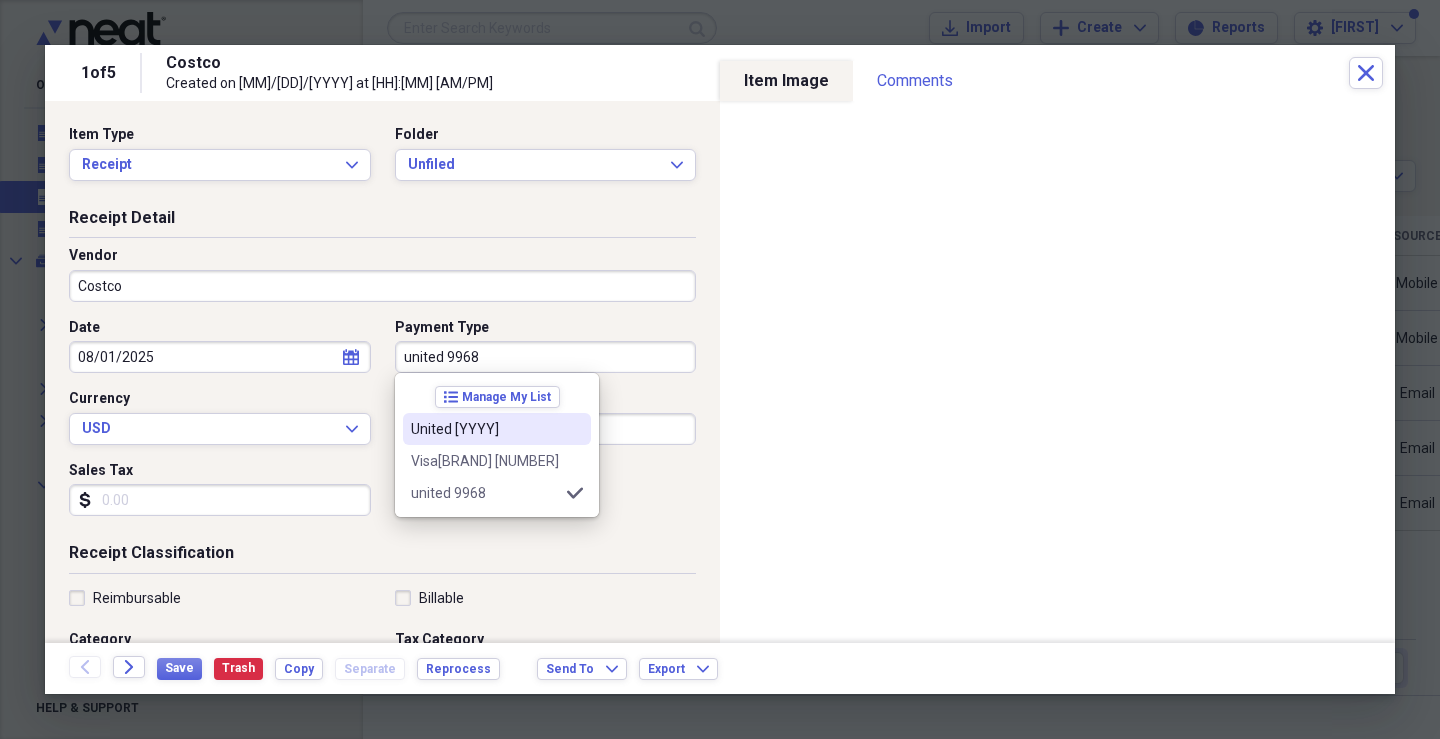click on "United [YYYY]" at bounding box center (485, 429) 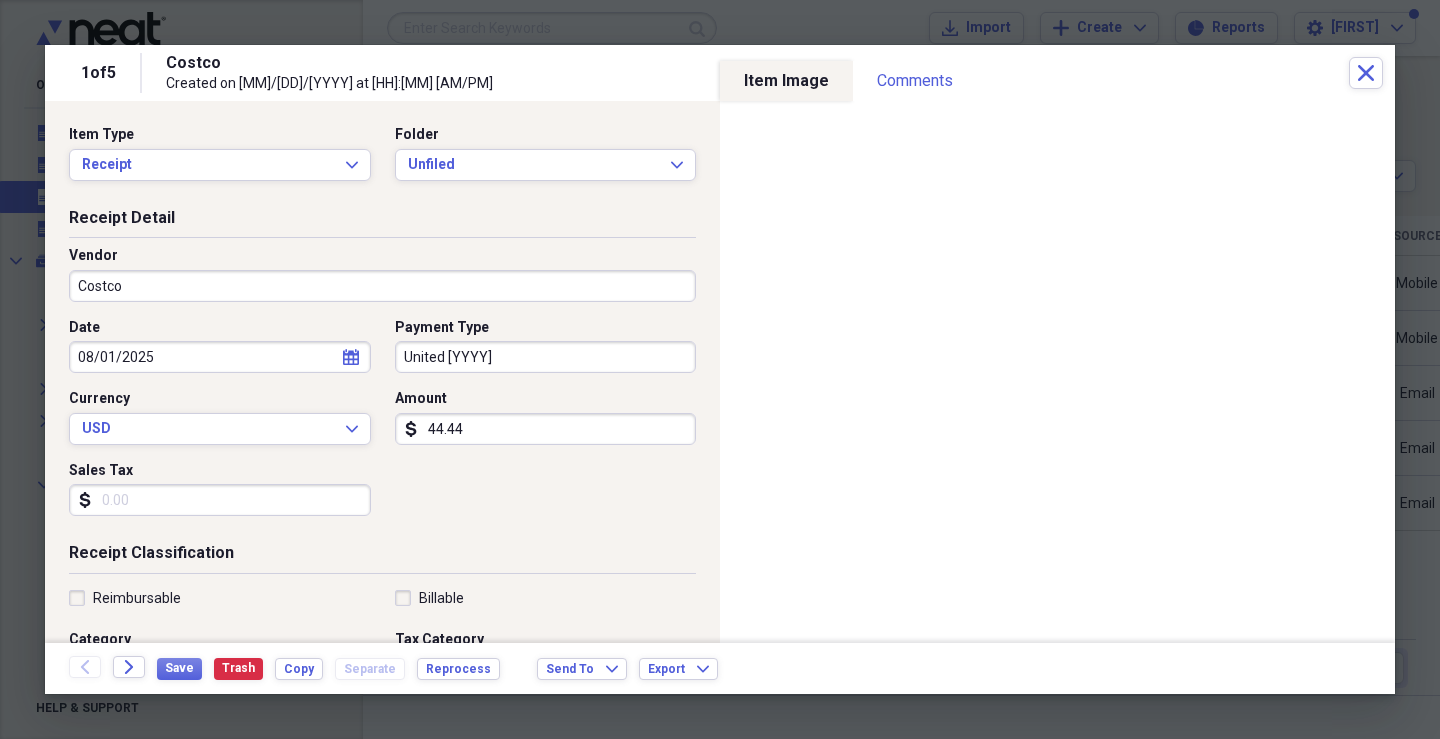 scroll, scrollTop: 114, scrollLeft: 0, axis: vertical 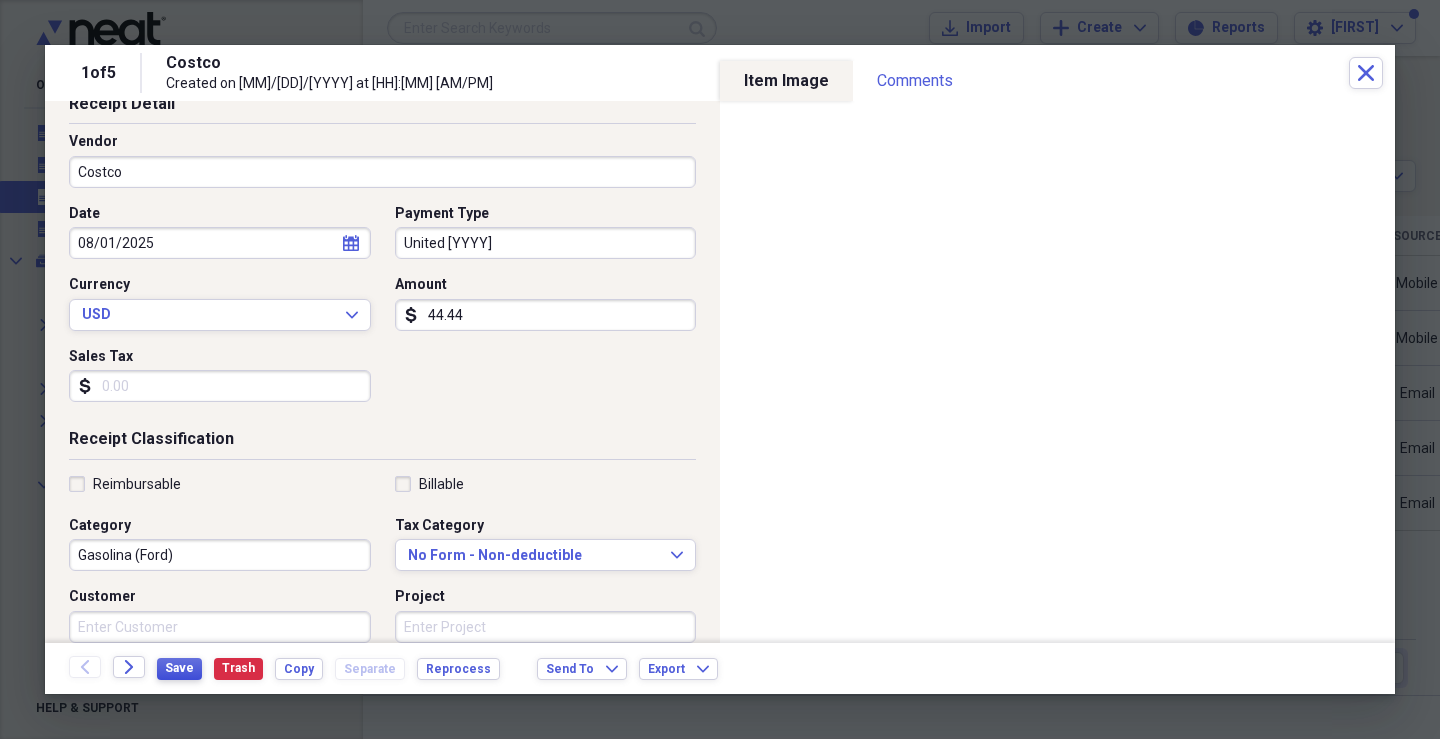 click on "Save" at bounding box center (179, 669) 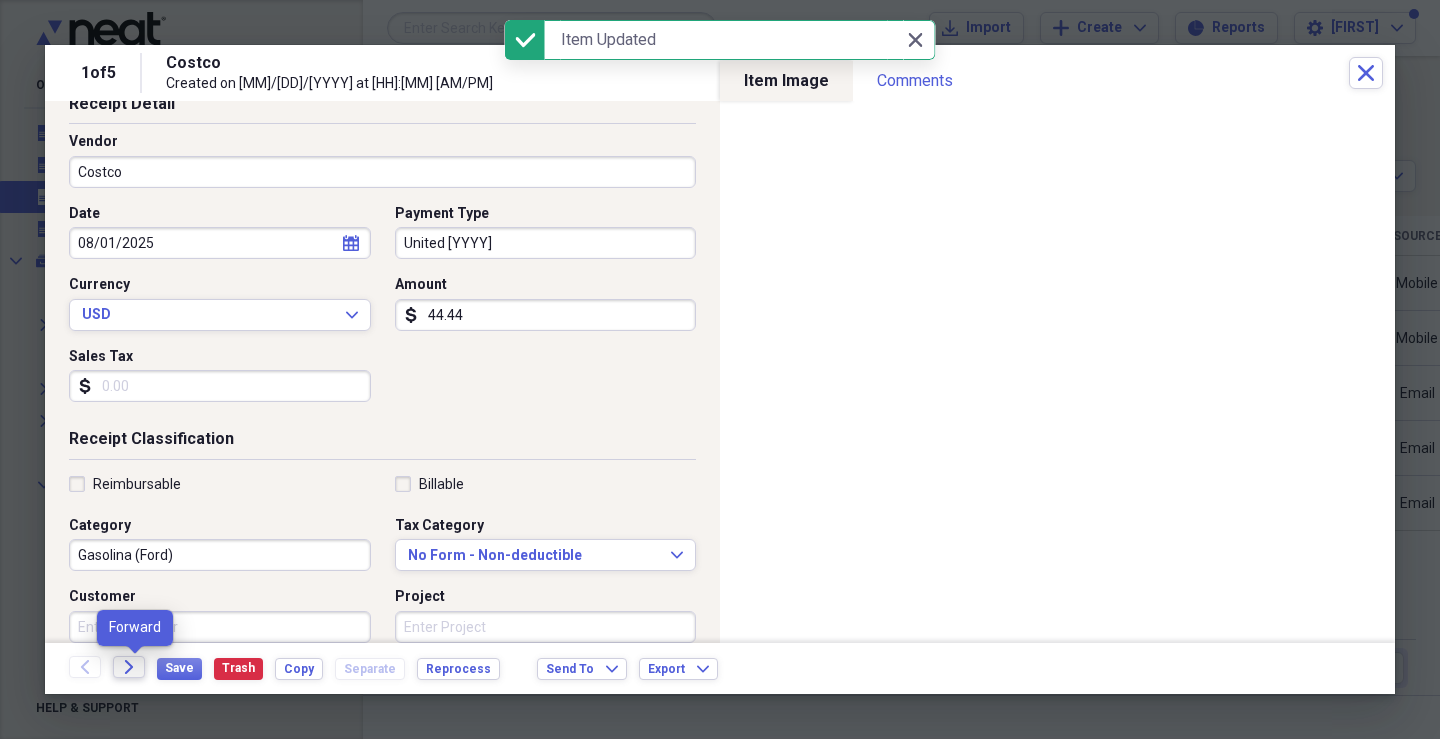click on "Forward" 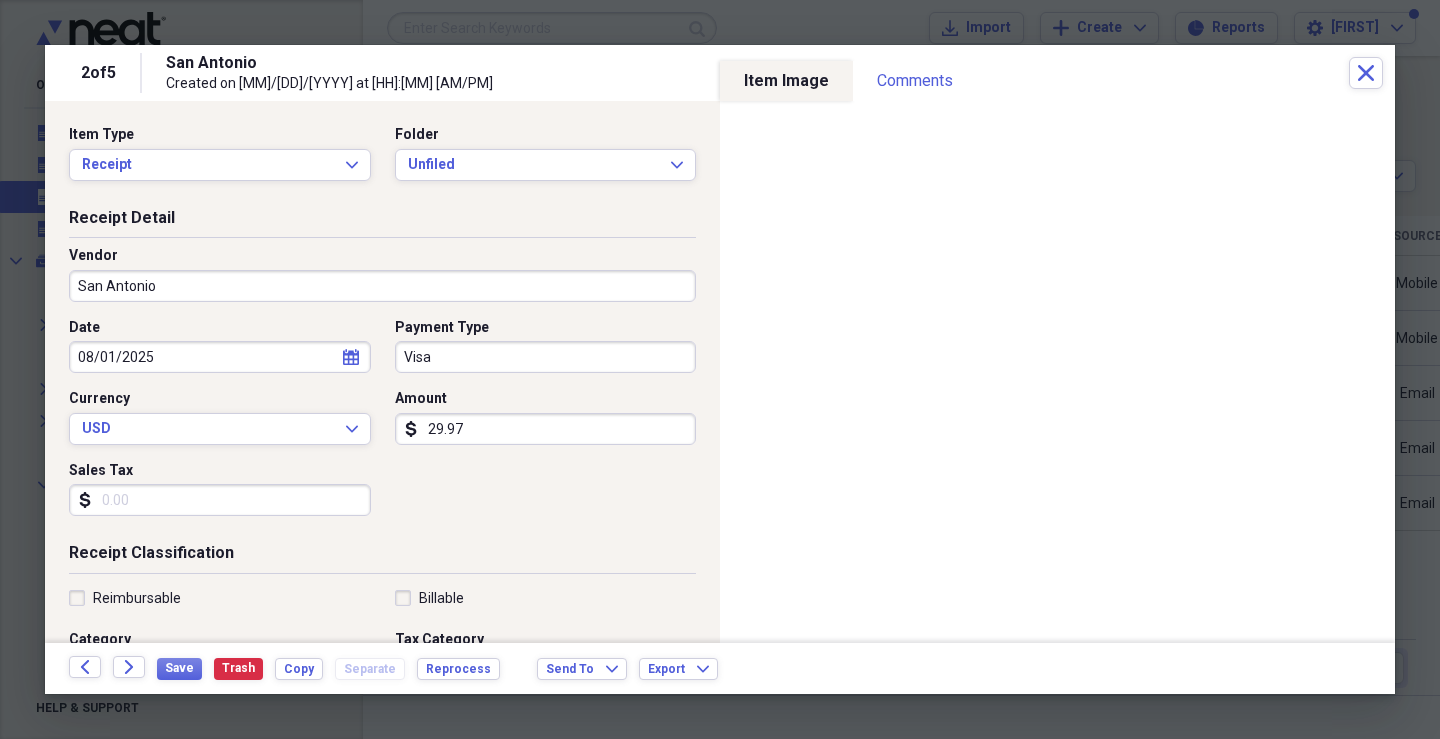 click on "San Antonio" at bounding box center [382, 286] 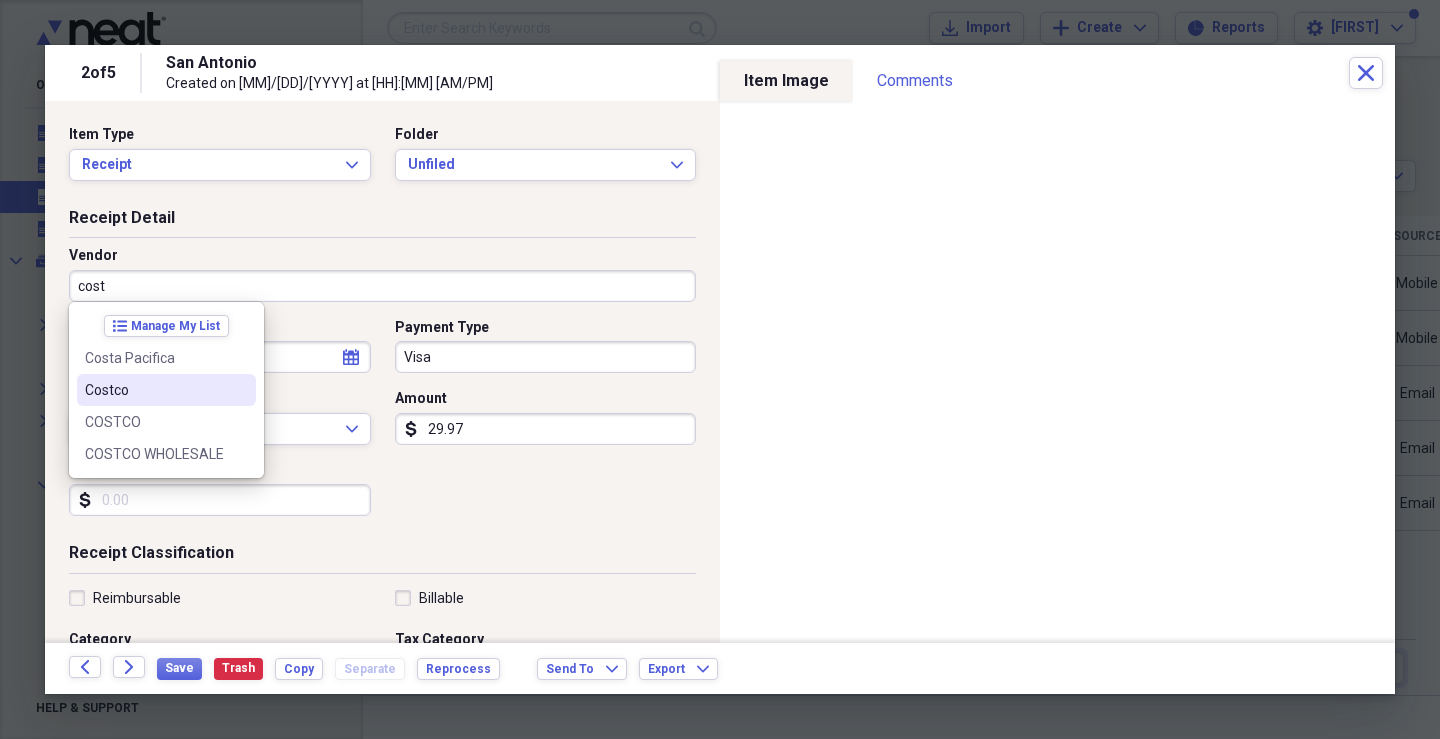 click on "Costco" at bounding box center [154, 390] 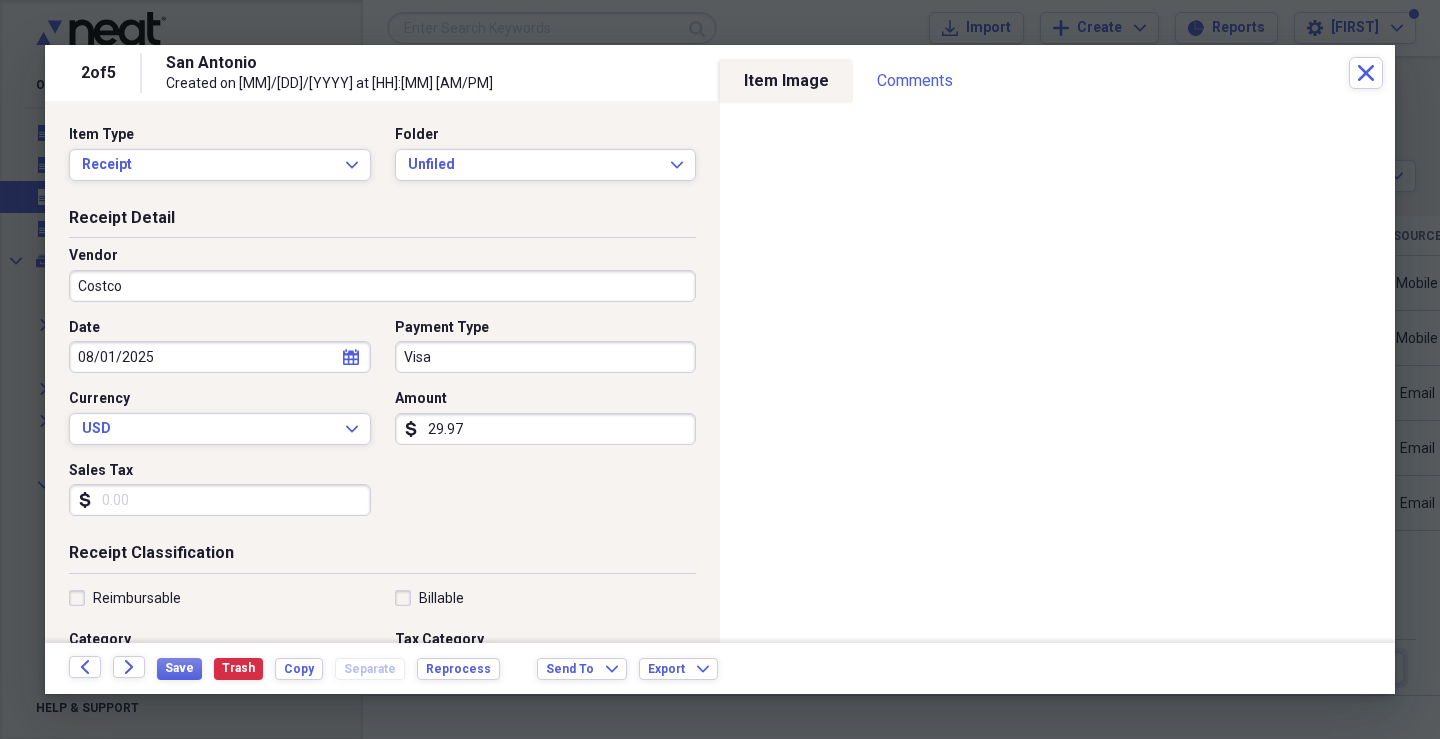 type on "Gasolina (Ford)" 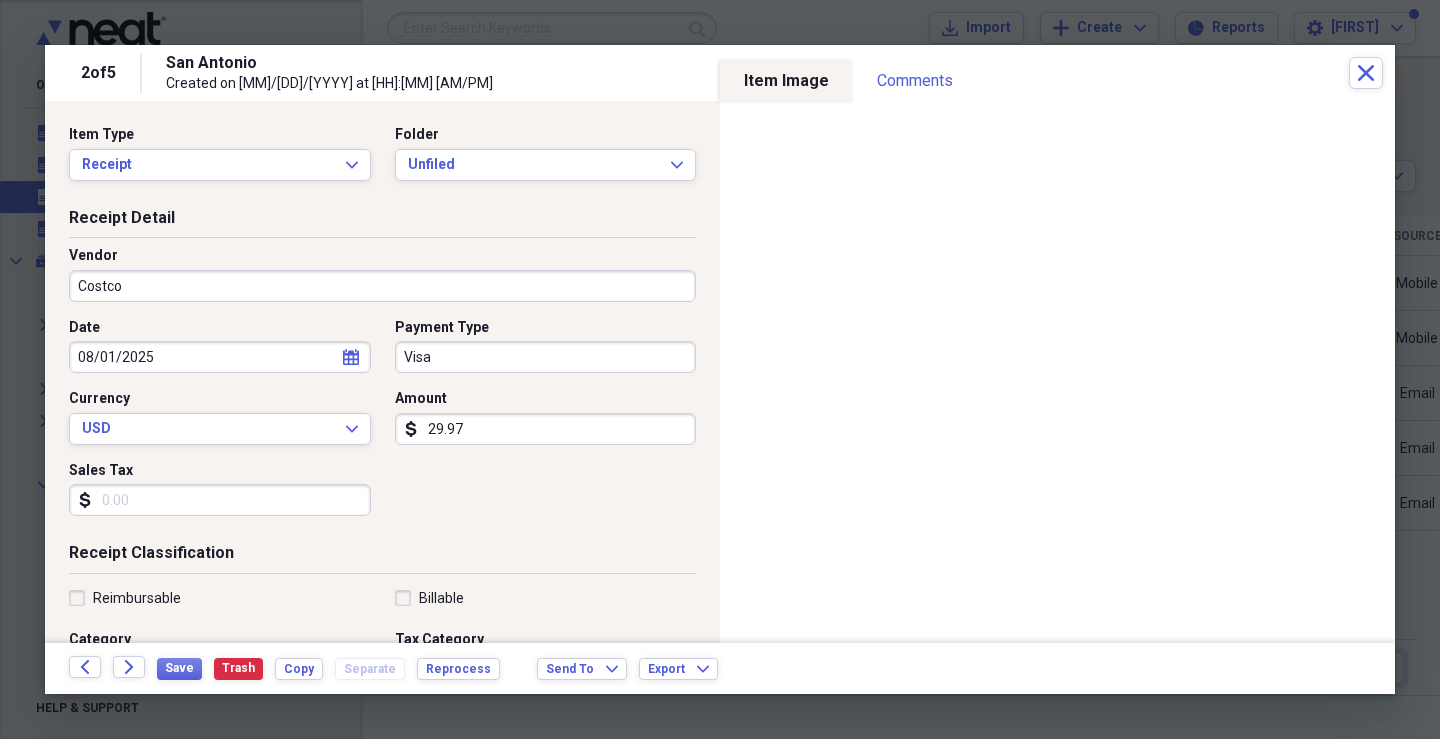 click on "Visa" at bounding box center [546, 357] 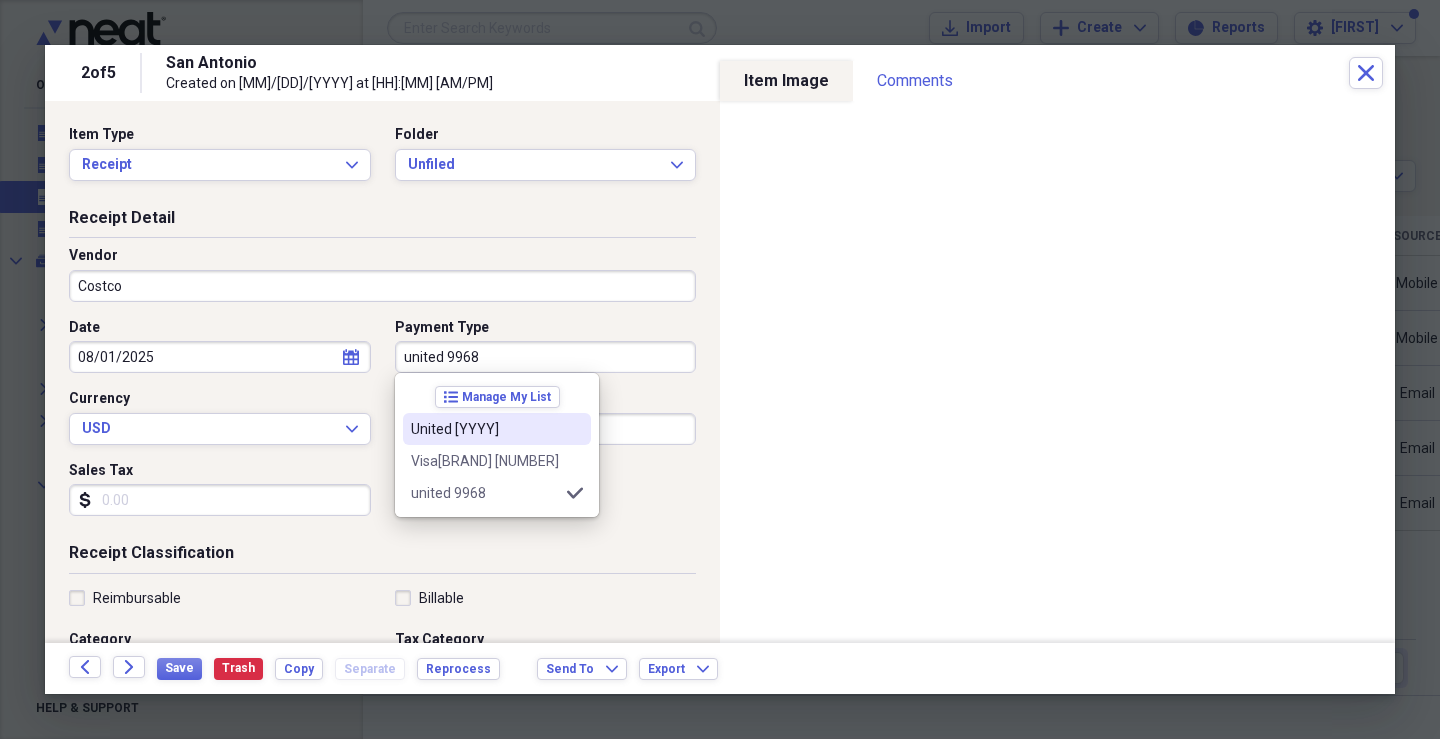 click on "United [YYYY]" at bounding box center [497, 429] 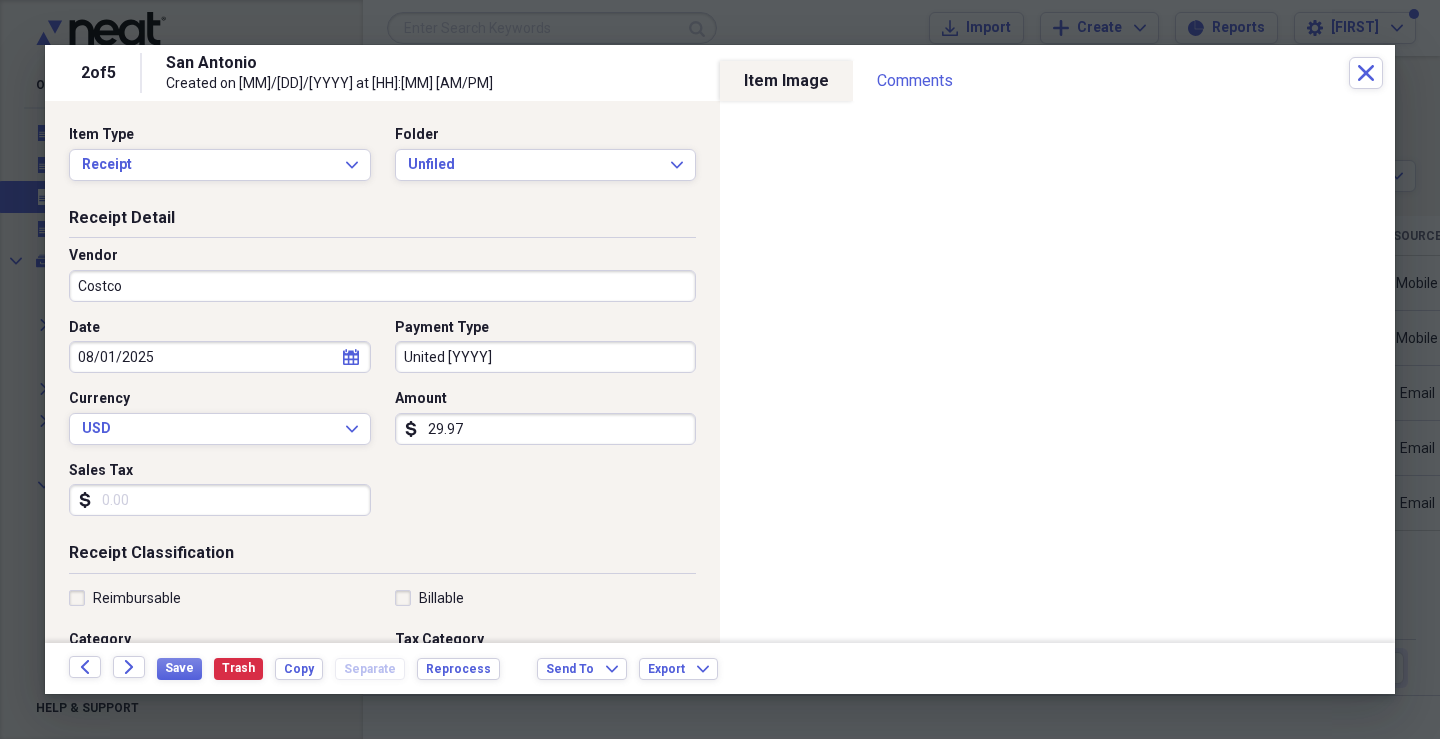 scroll, scrollTop: 228, scrollLeft: 0, axis: vertical 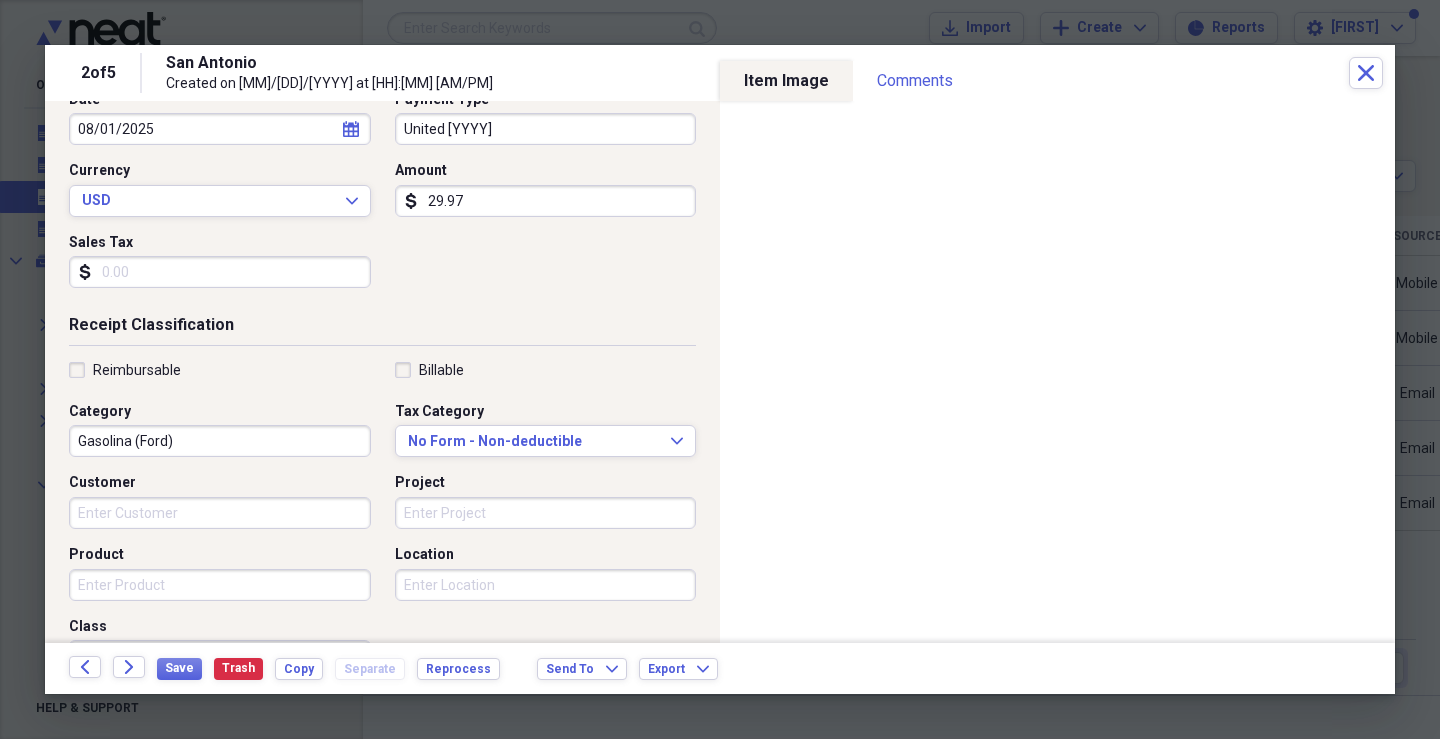 click on "Gasolina (Ford)" at bounding box center (220, 441) 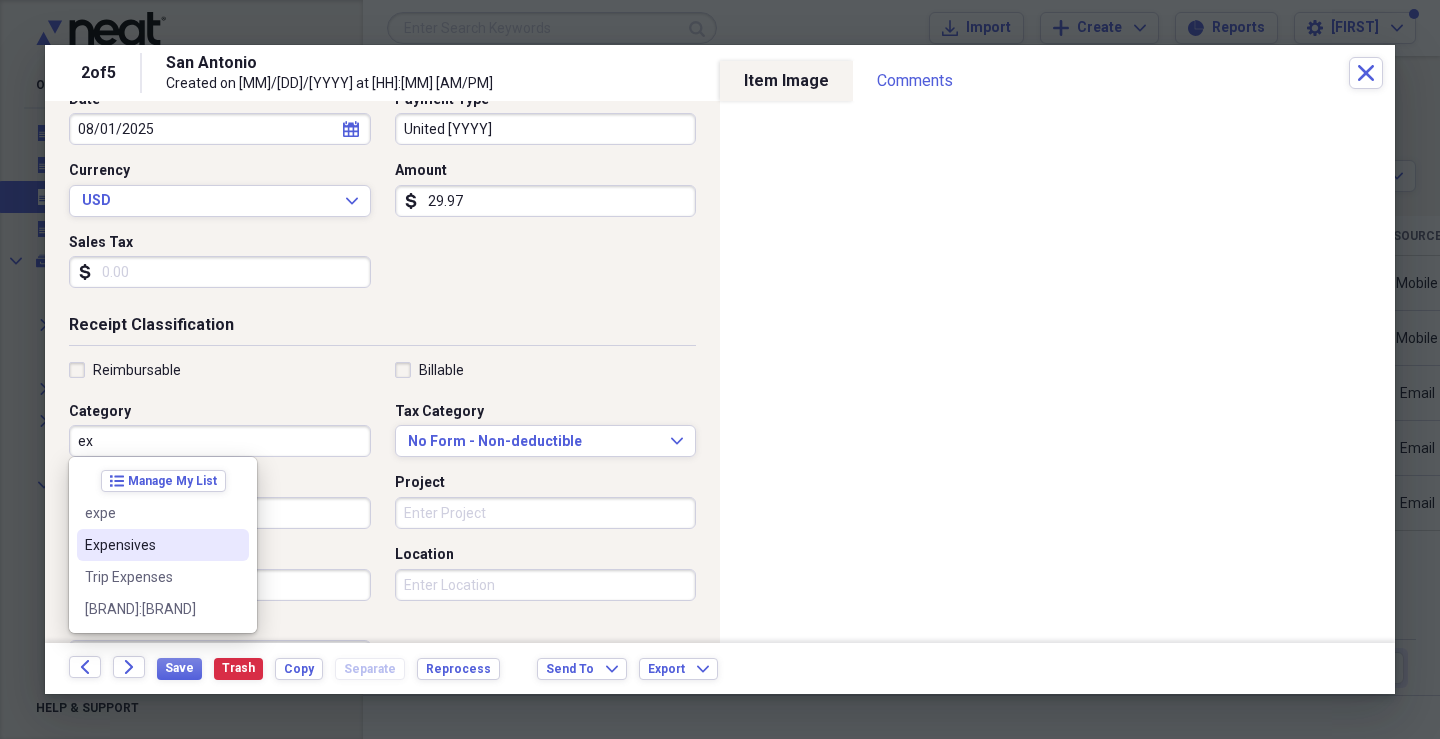 click on "Expensives" at bounding box center (163, 545) 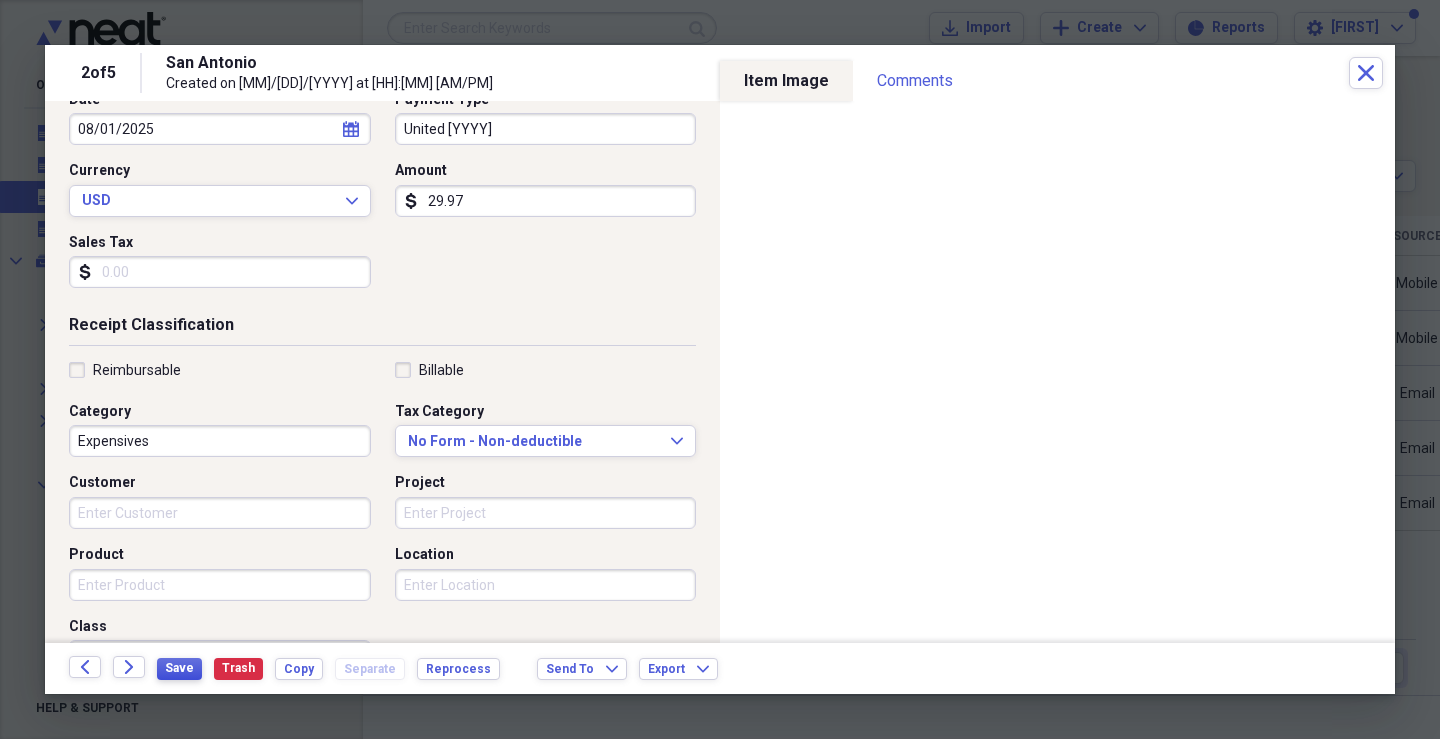 click on "Save" at bounding box center [179, 668] 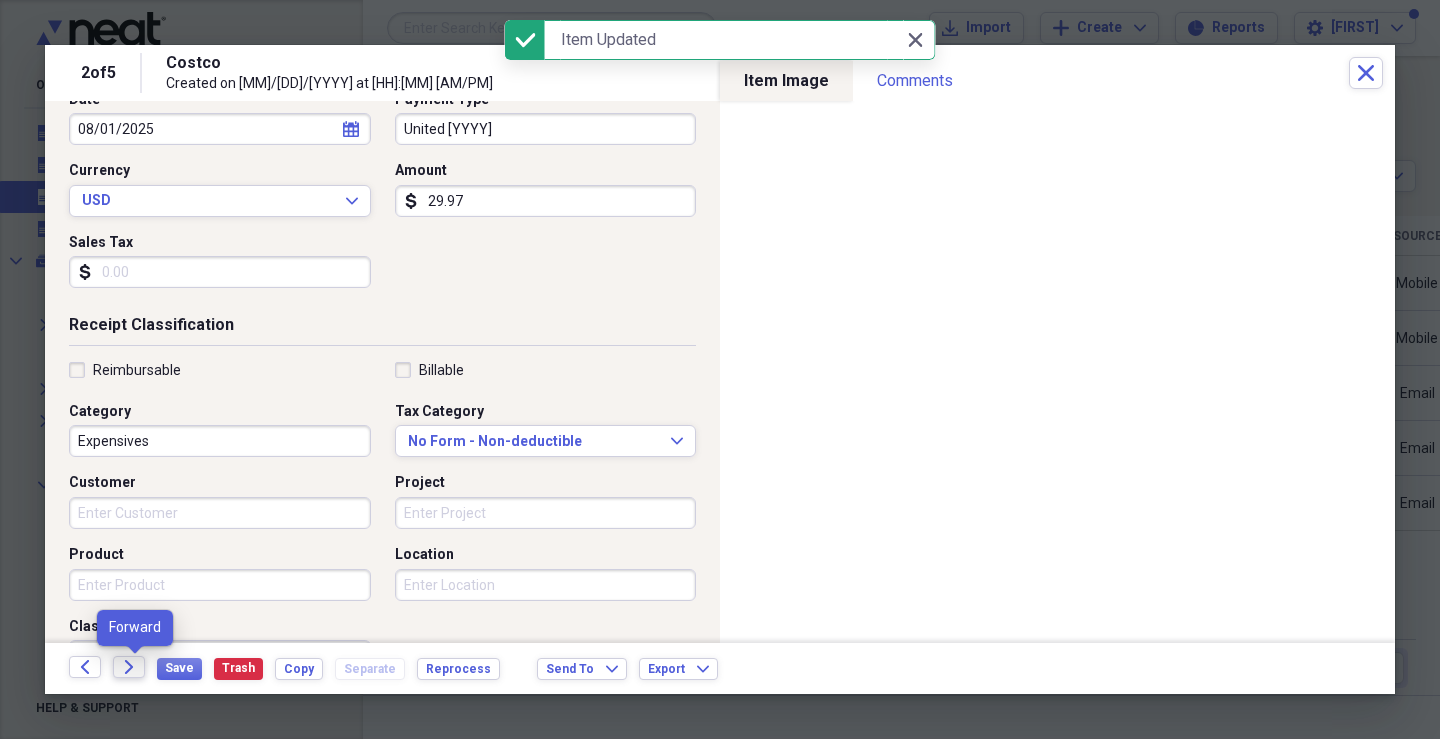 click on "Forward" 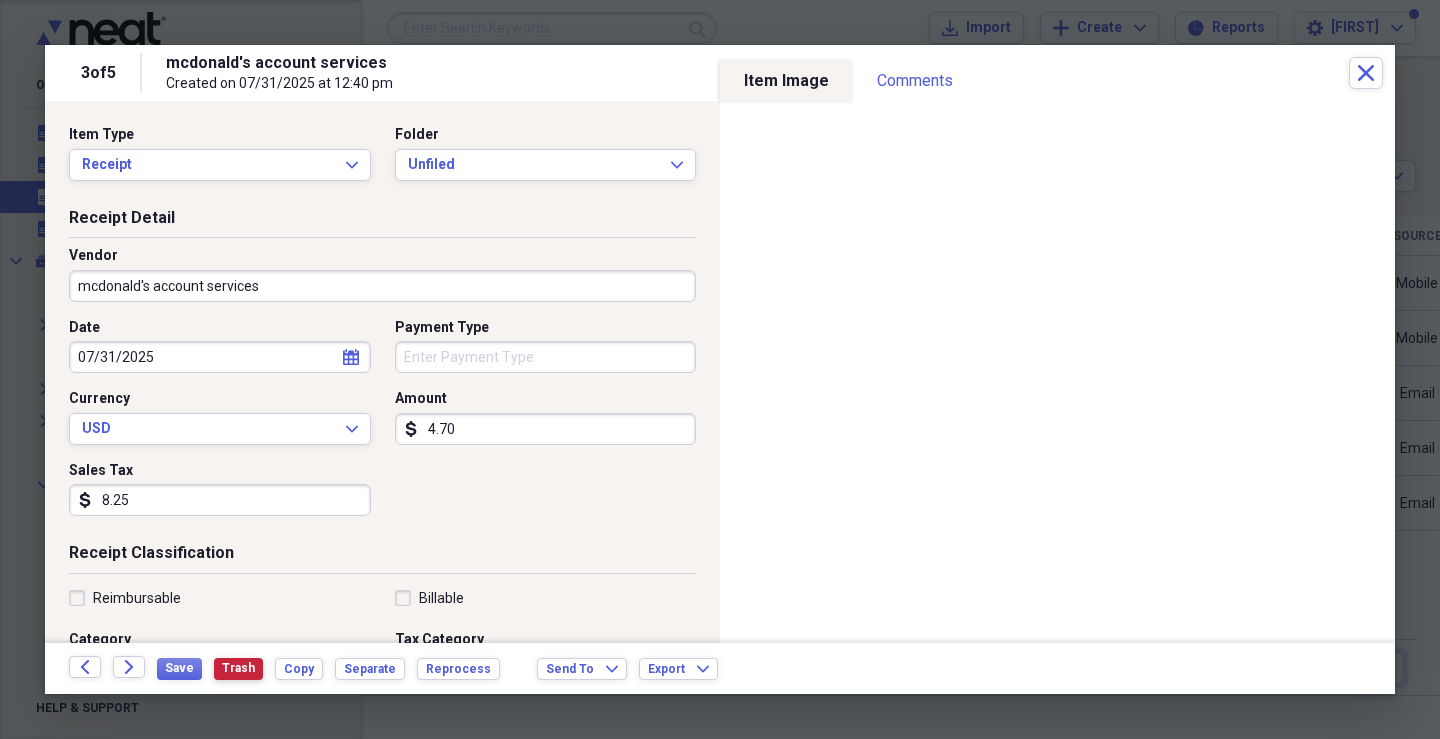 click on "Trash" at bounding box center [238, 668] 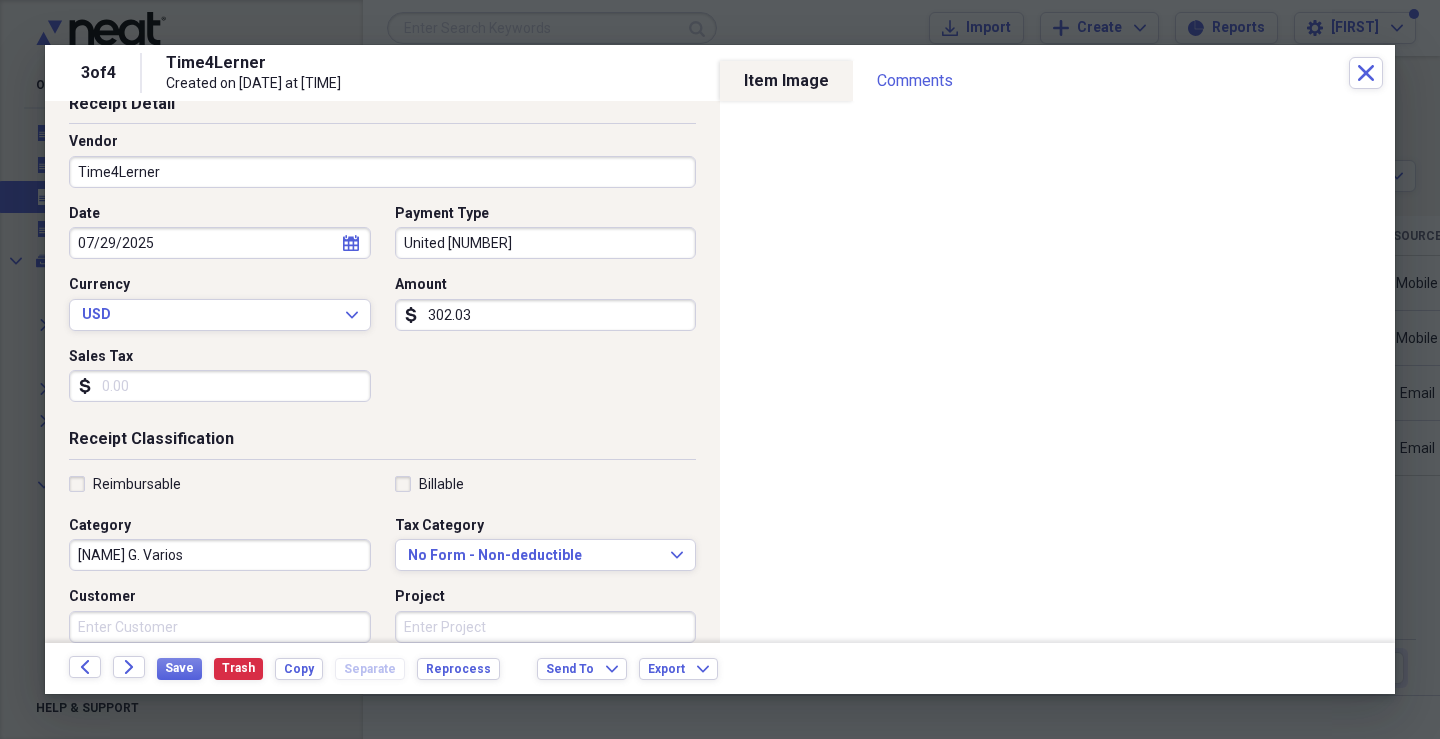 scroll, scrollTop: 0, scrollLeft: 0, axis: both 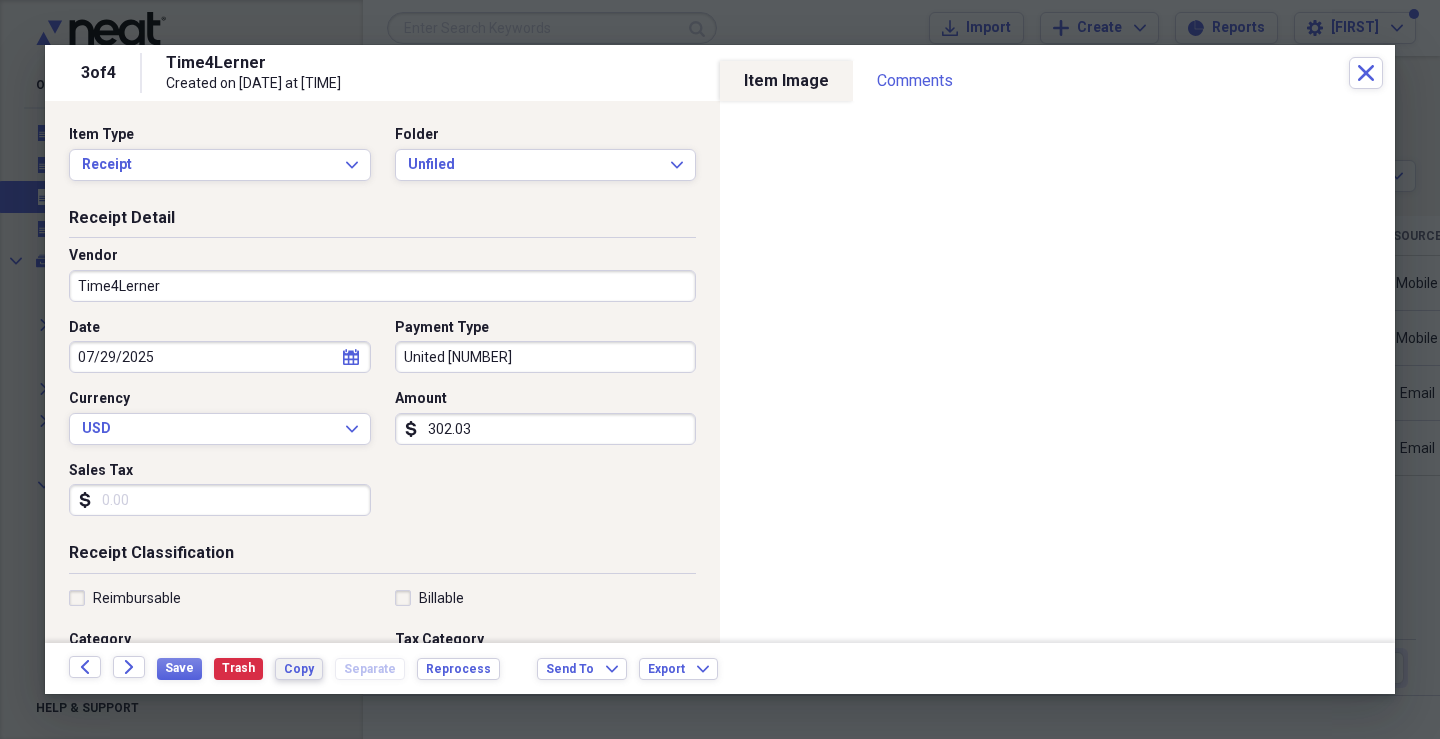 click on "Copy" at bounding box center (299, 669) 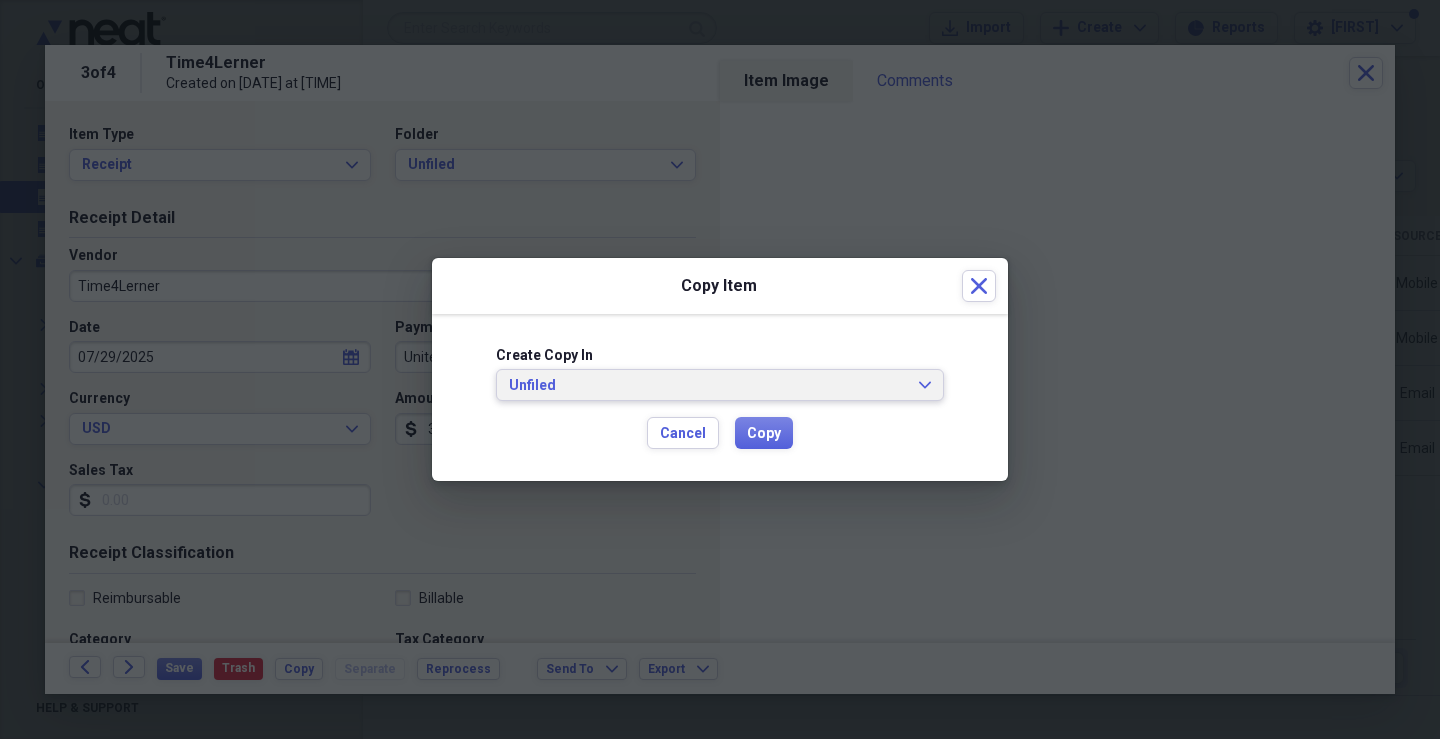 click on "Expand" 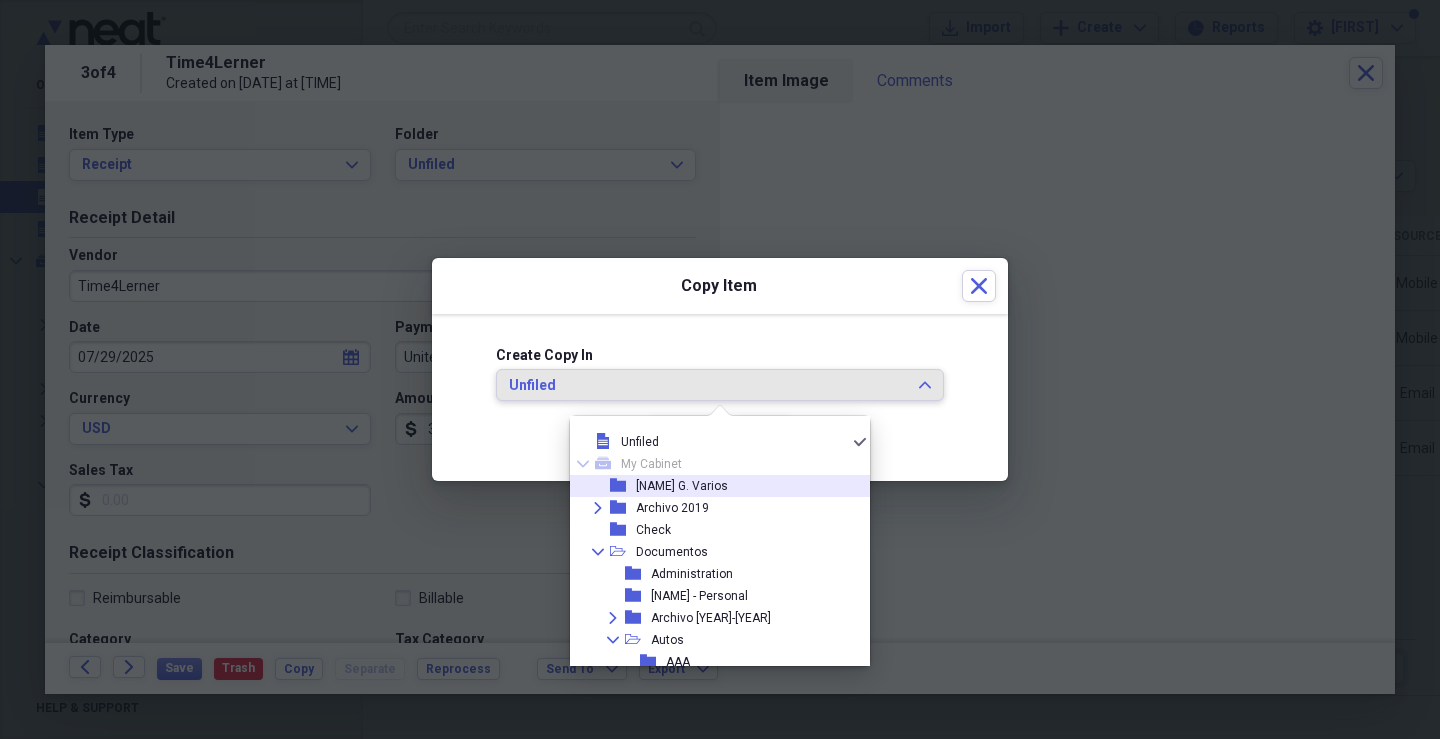 click on "[NAME] G. Varios" at bounding box center [682, 486] 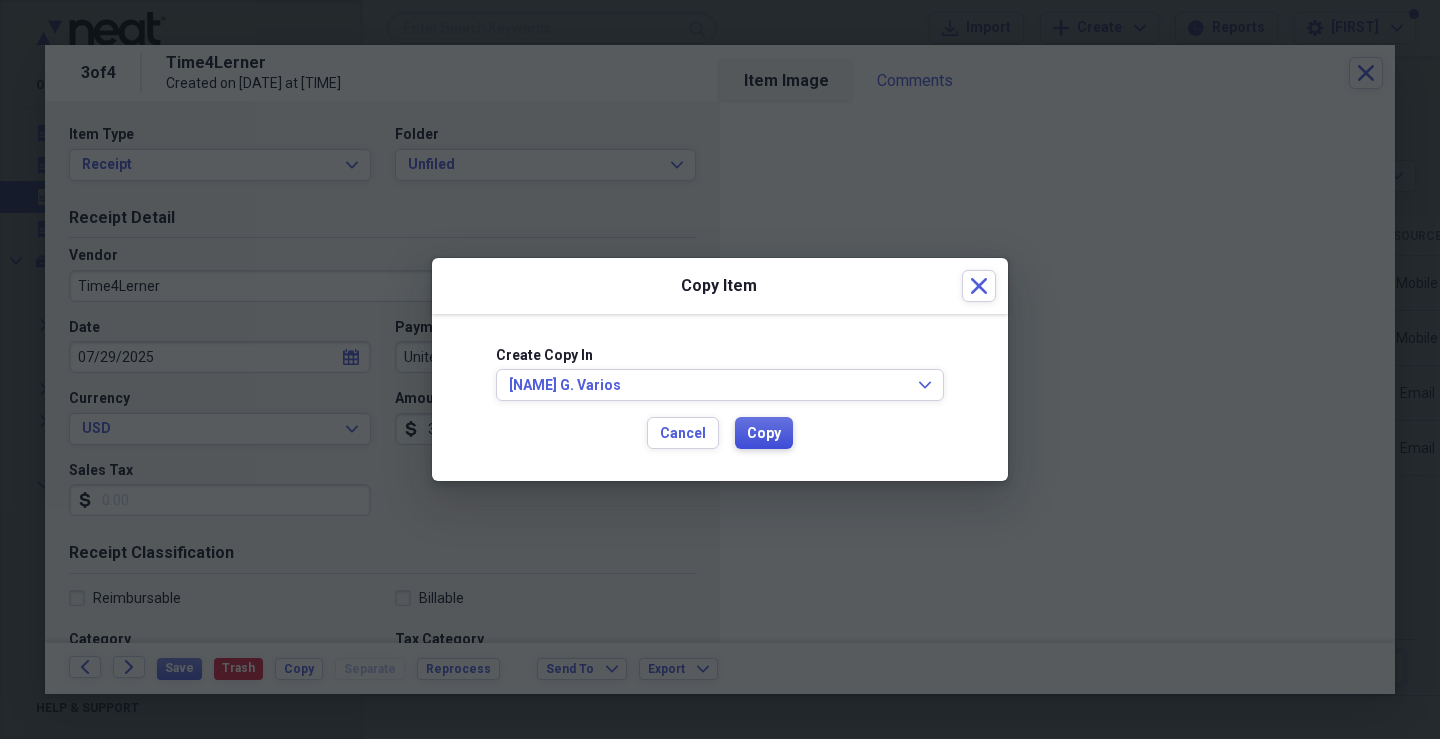 click on "Copy" at bounding box center (764, 434) 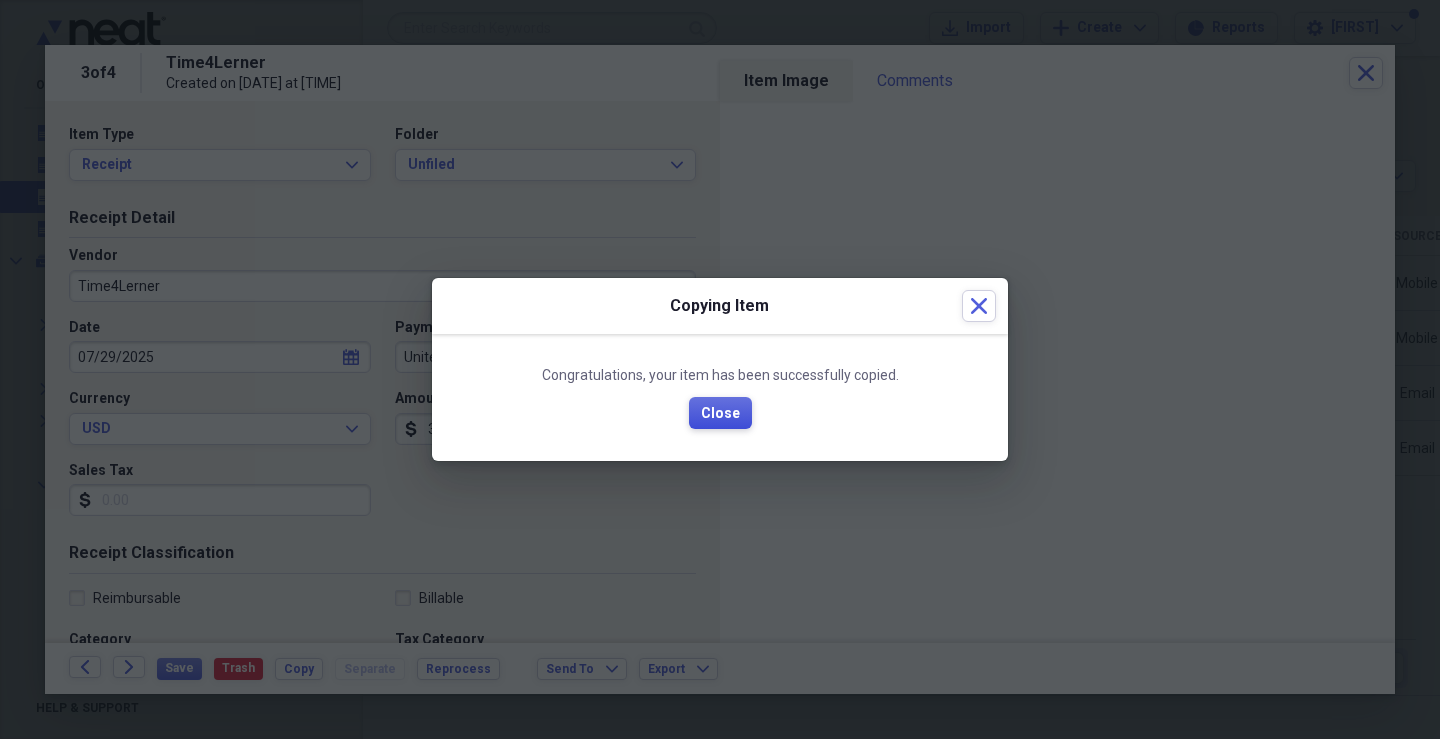 click on "Close" at bounding box center (720, 414) 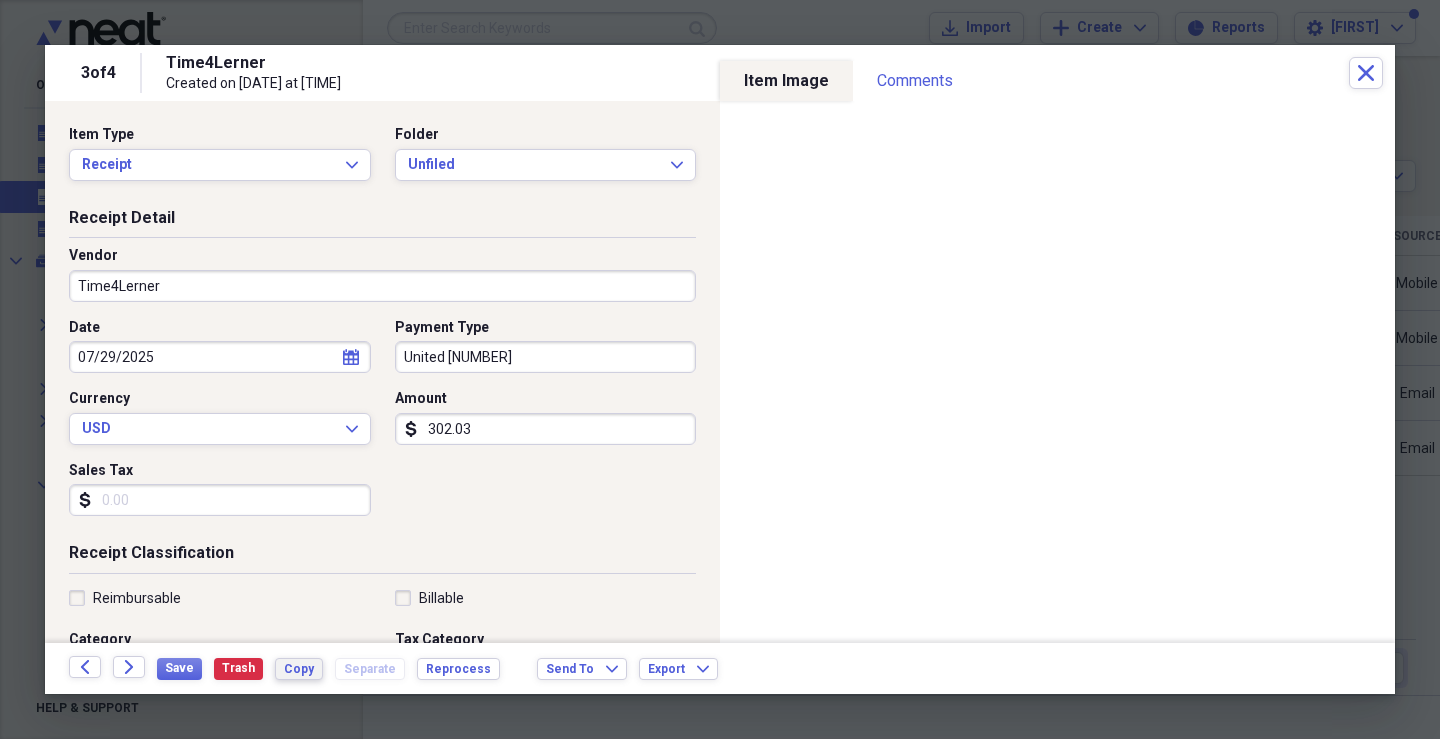 scroll, scrollTop: 114, scrollLeft: 0, axis: vertical 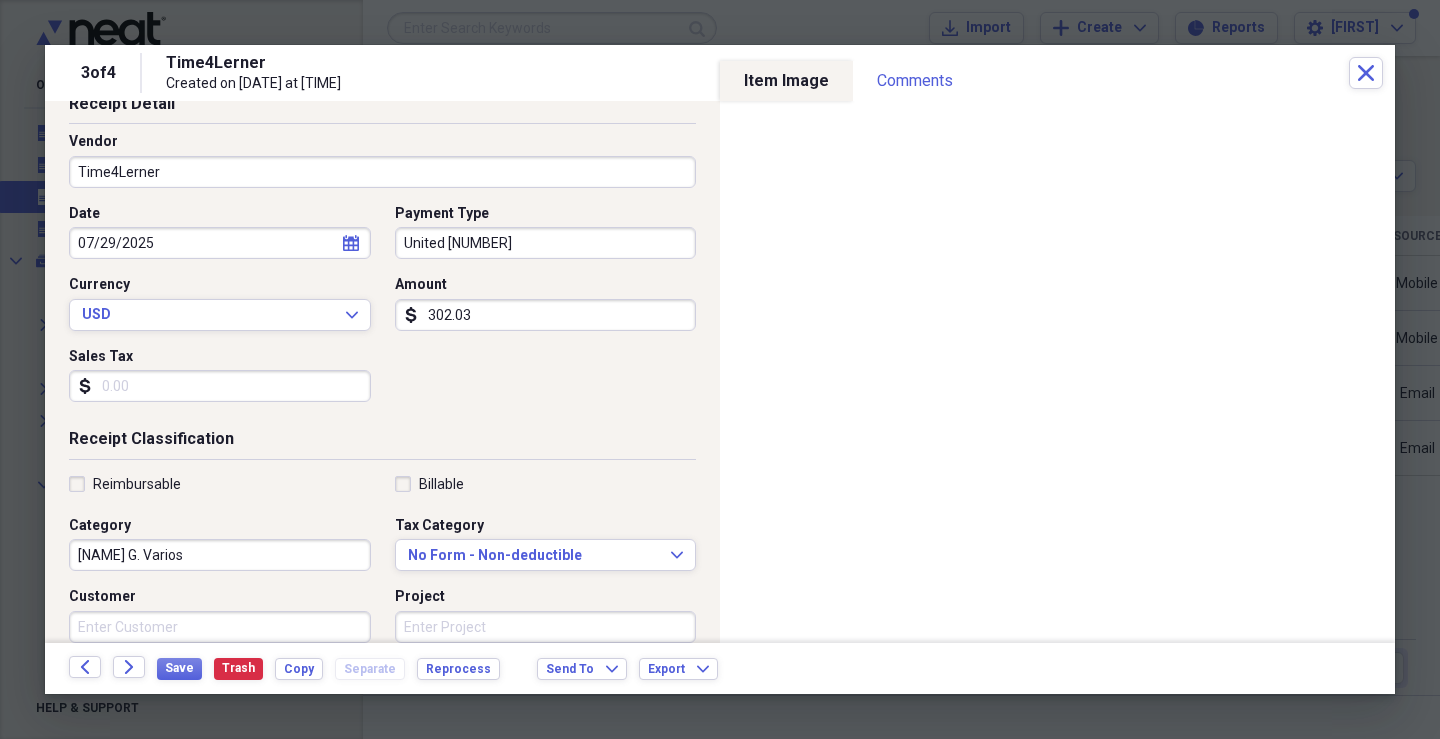 click on "[NAME] G. Varios" at bounding box center (220, 555) 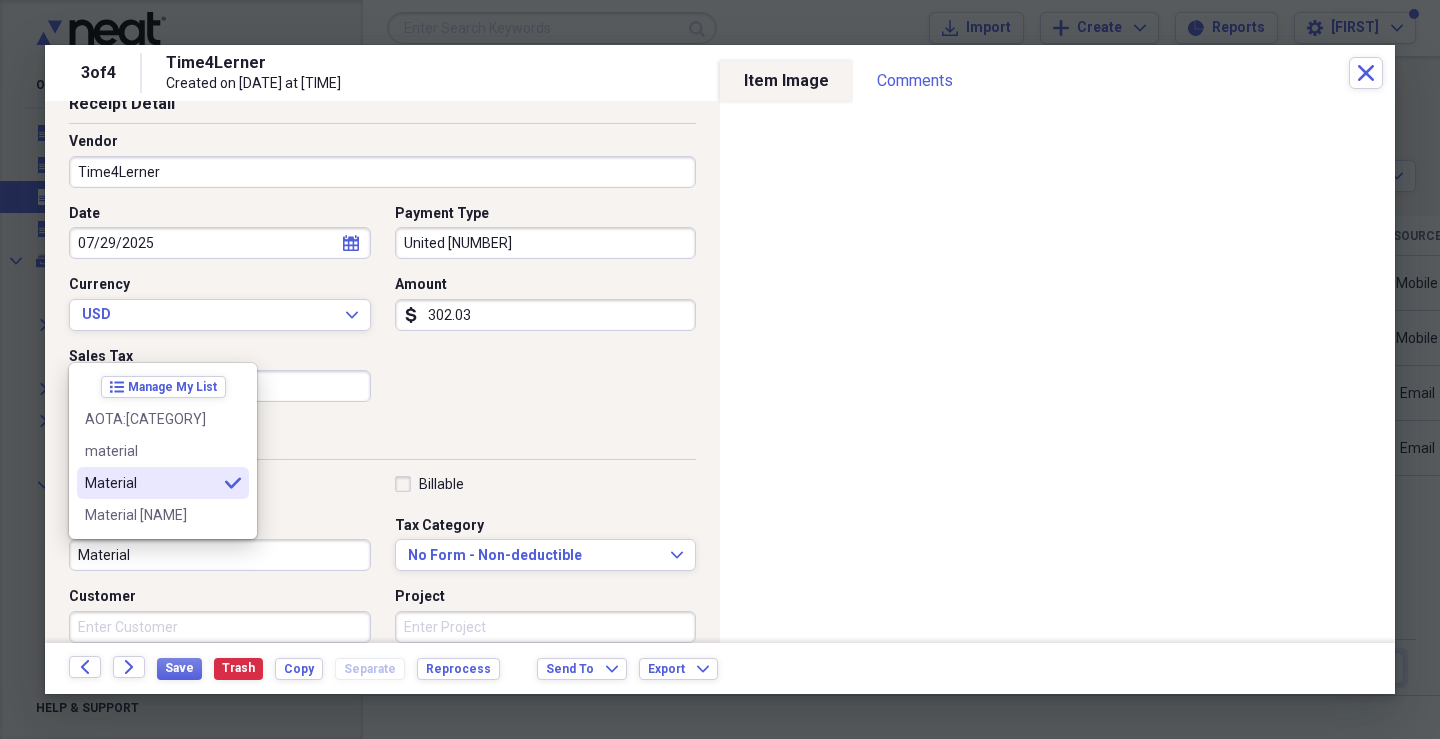 type on "Material" 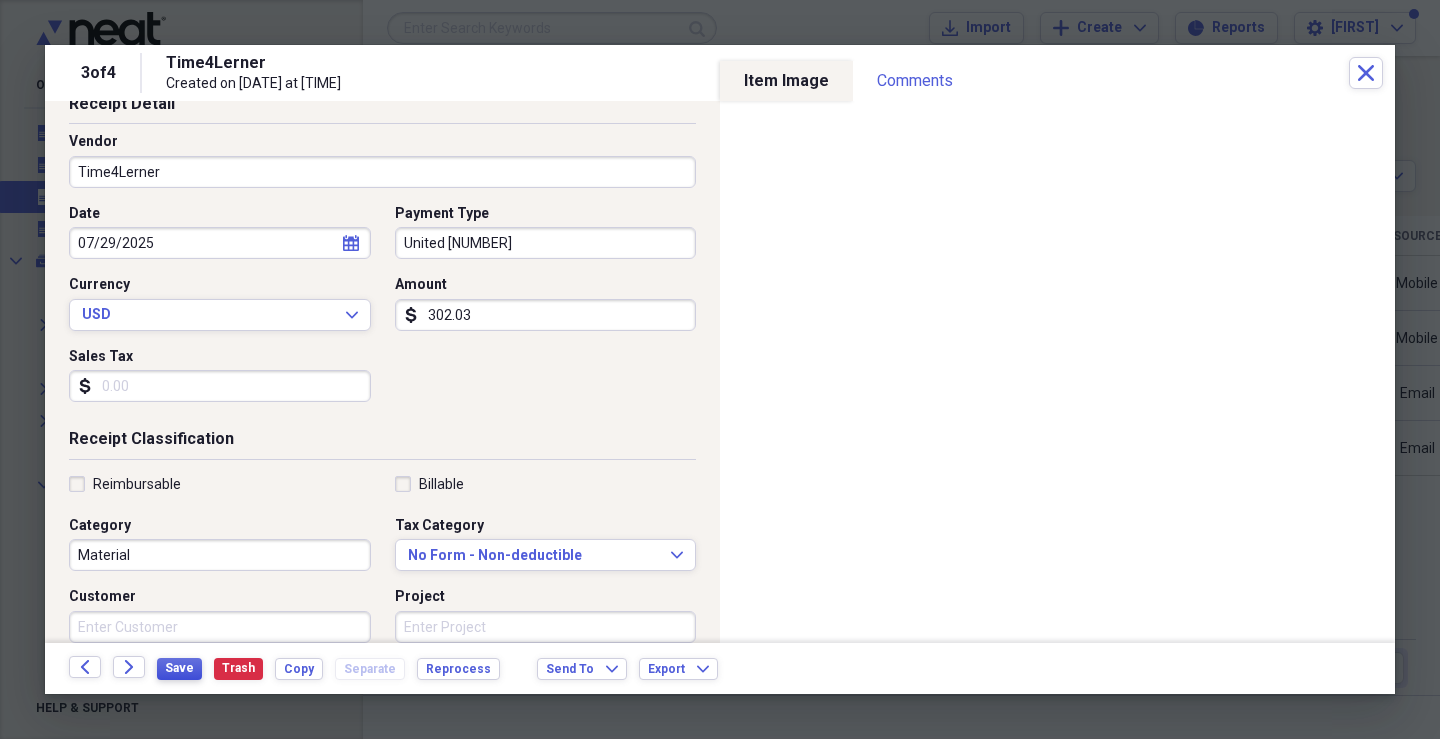 click on "Save" at bounding box center [179, 668] 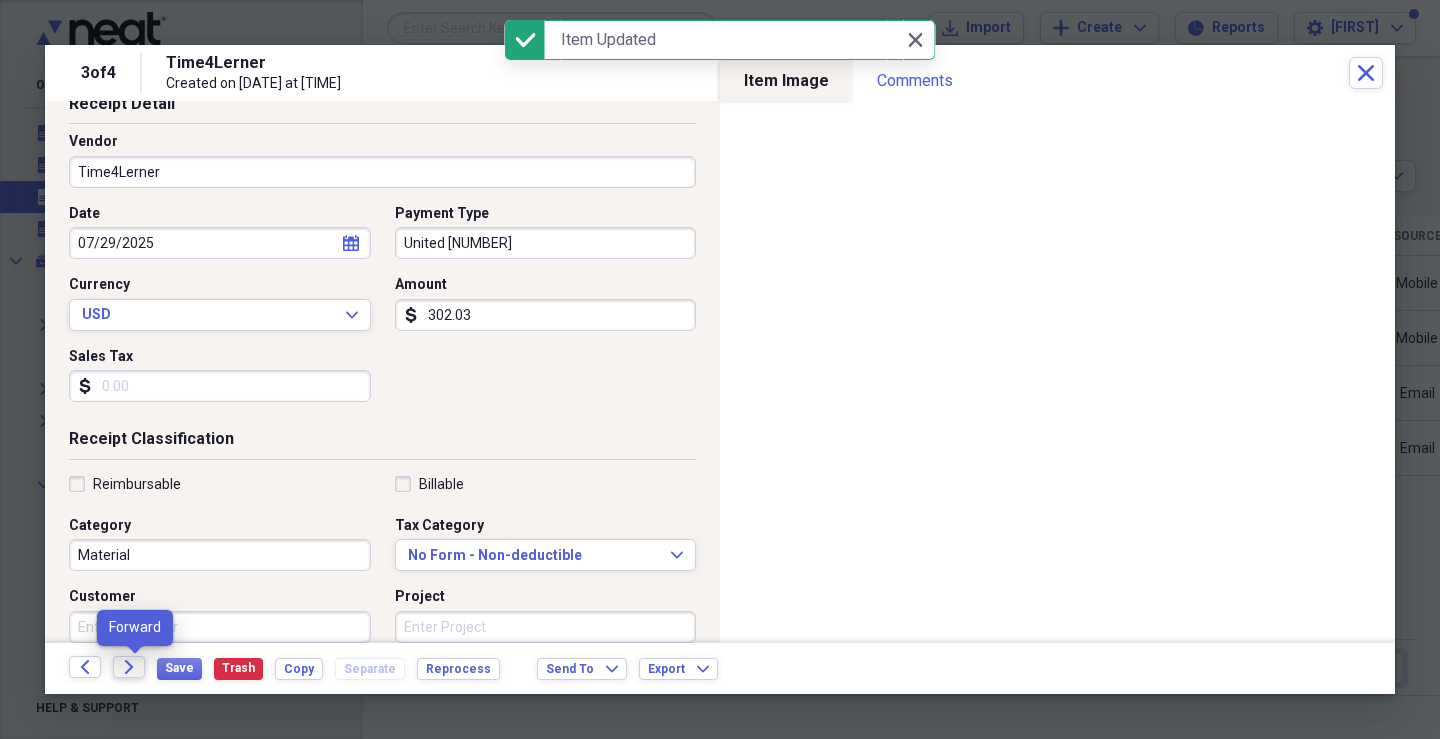 click on "Forward" 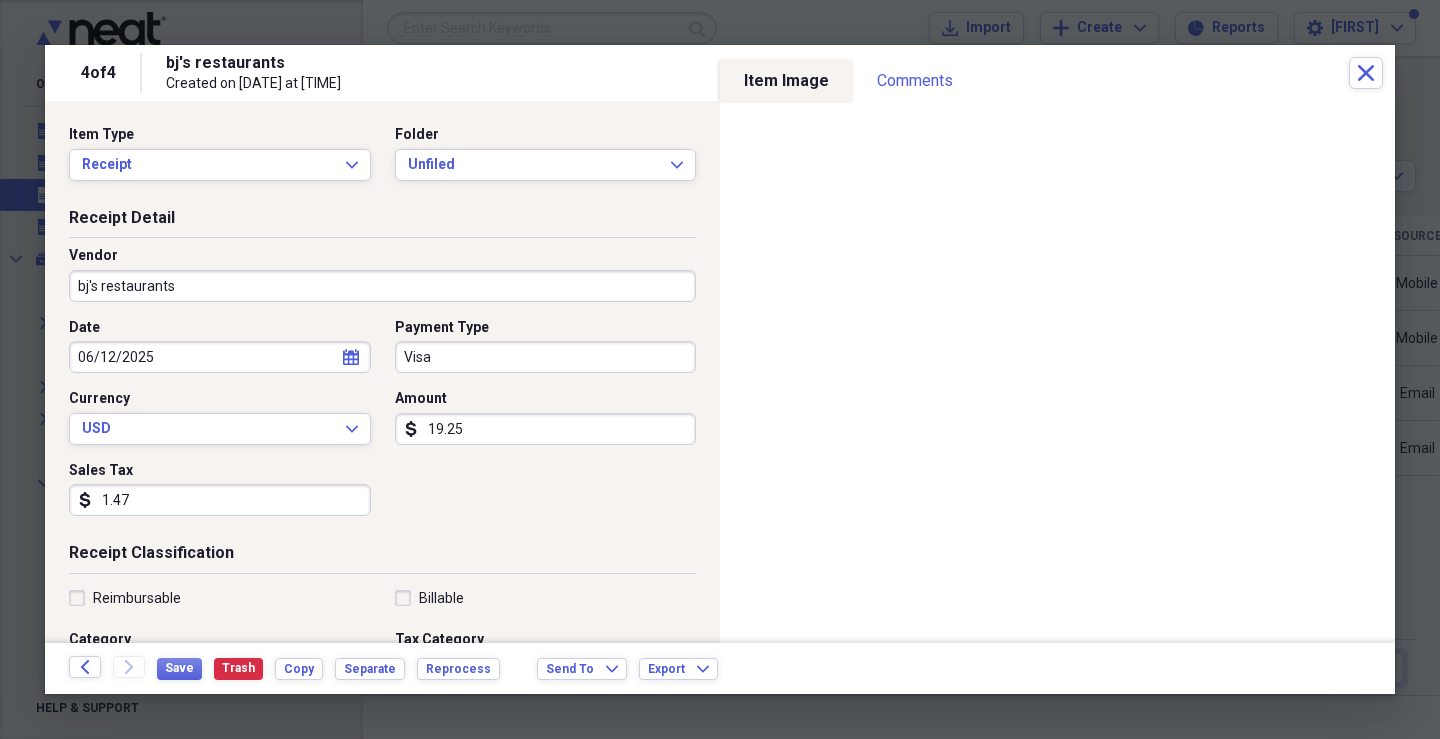 click on "bj's restaurants" at bounding box center (382, 286) 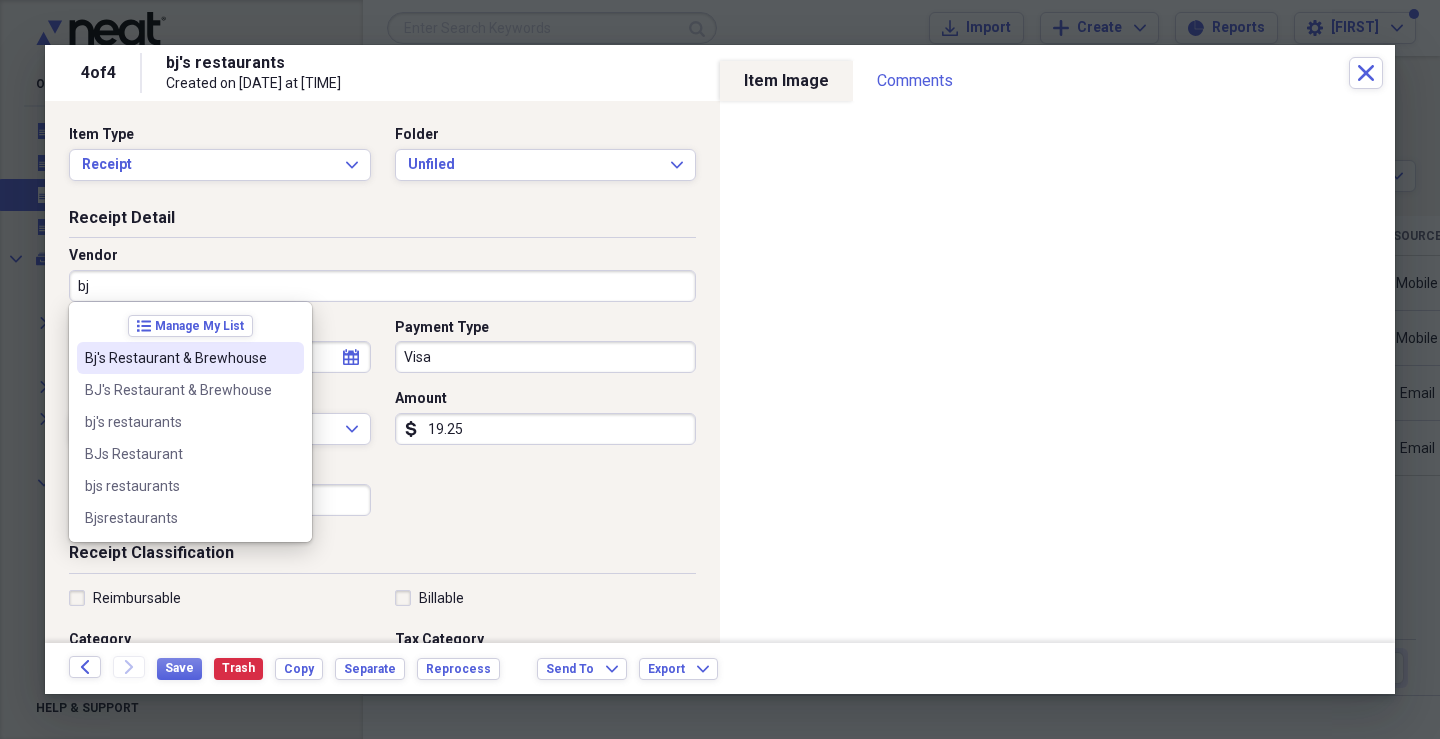 click on "Bj's Restaurant & Brewhouse" at bounding box center (178, 358) 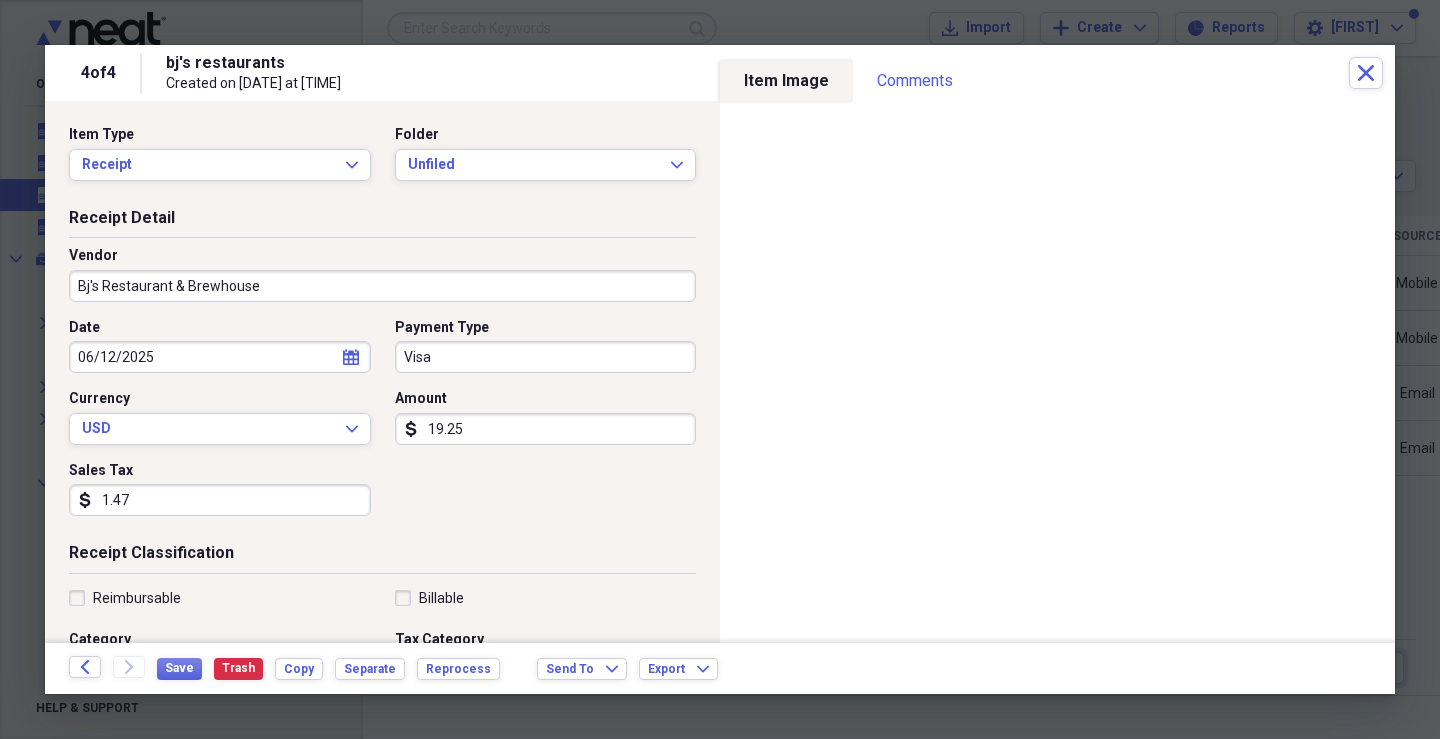 type on "Meals/Restaurants" 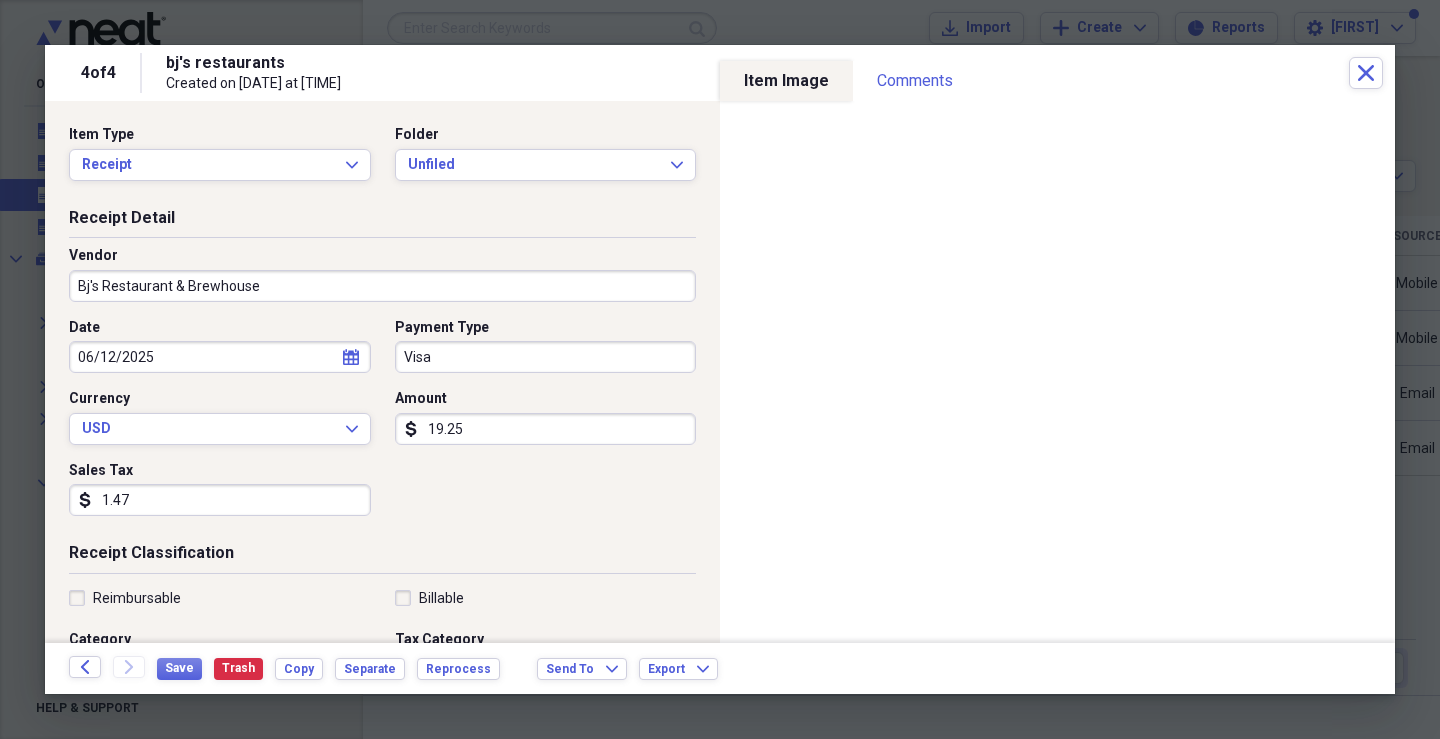 click on "Visa" at bounding box center (546, 357) 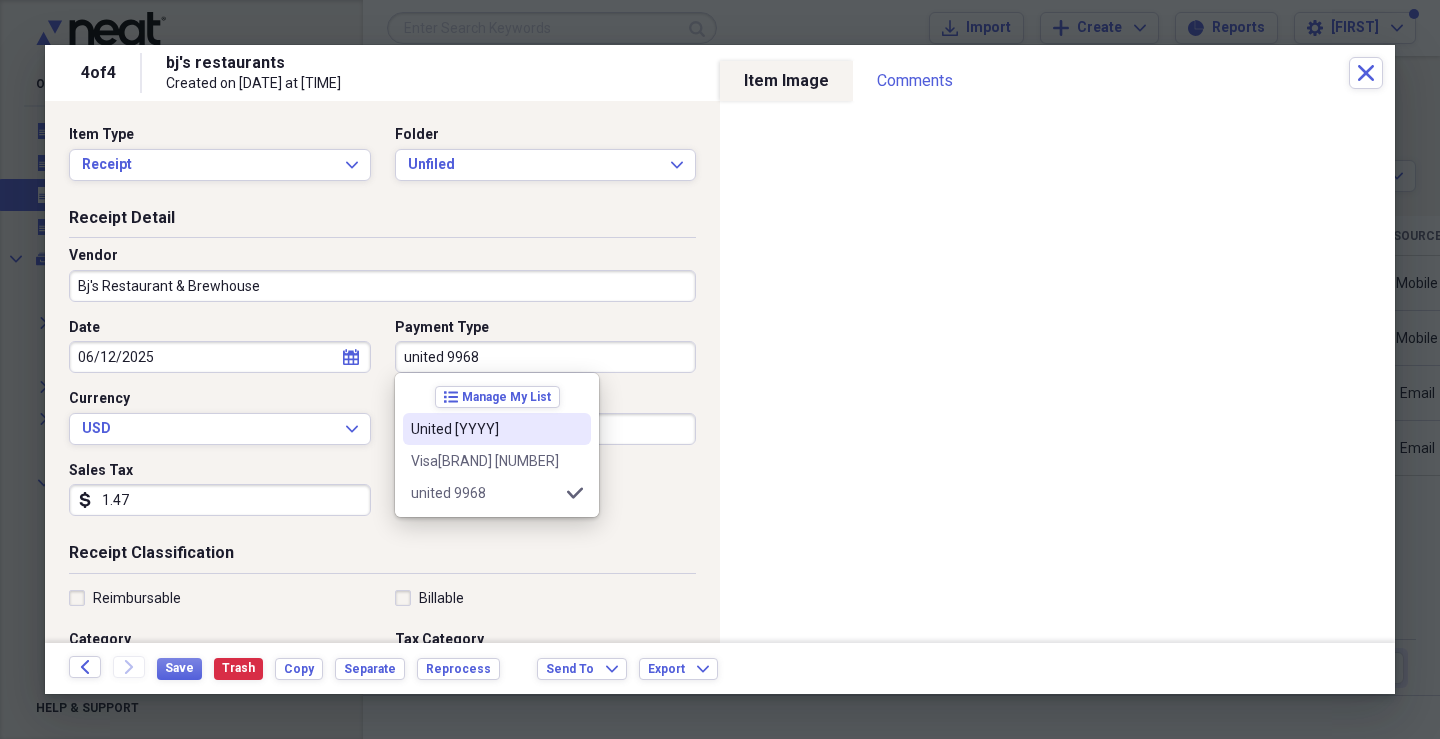 click on "United [YYYY]" at bounding box center [485, 429] 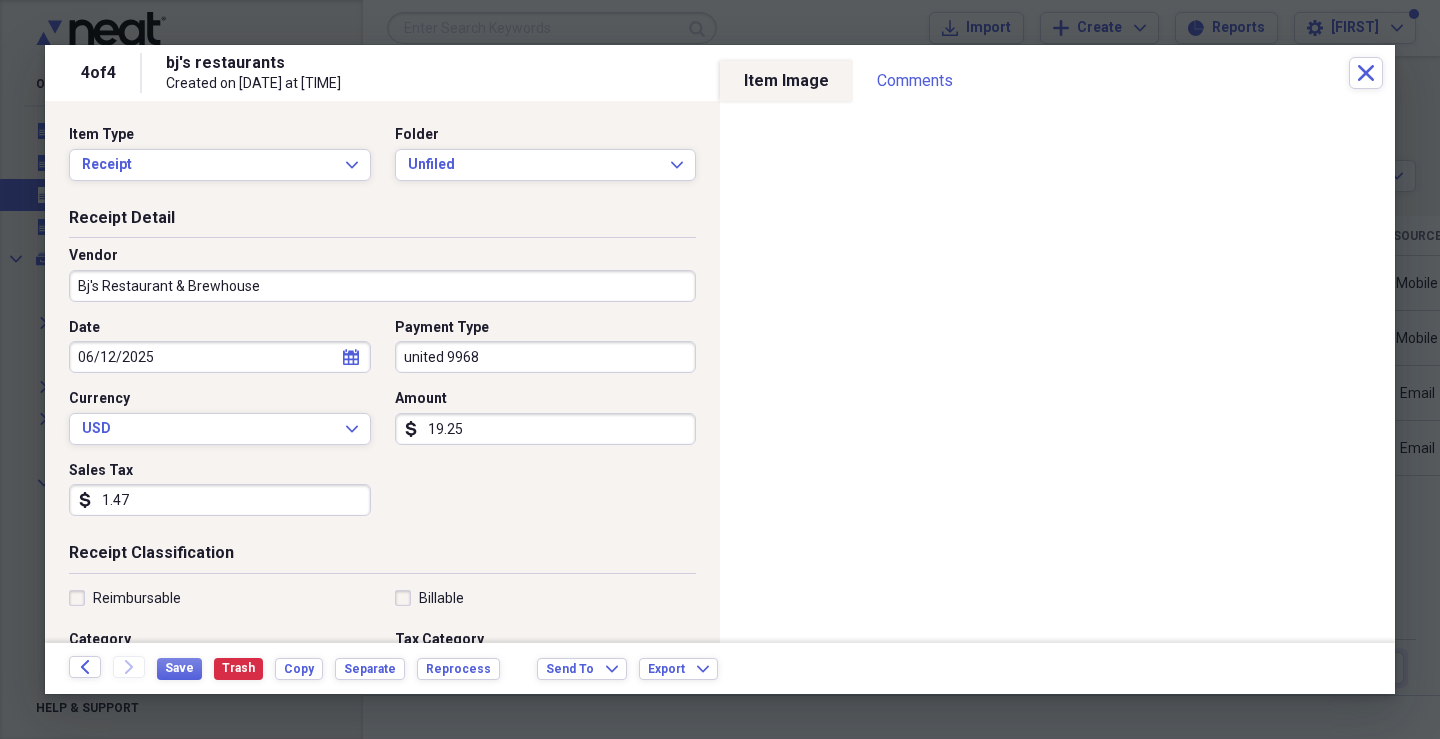 type on "United [YYYY]" 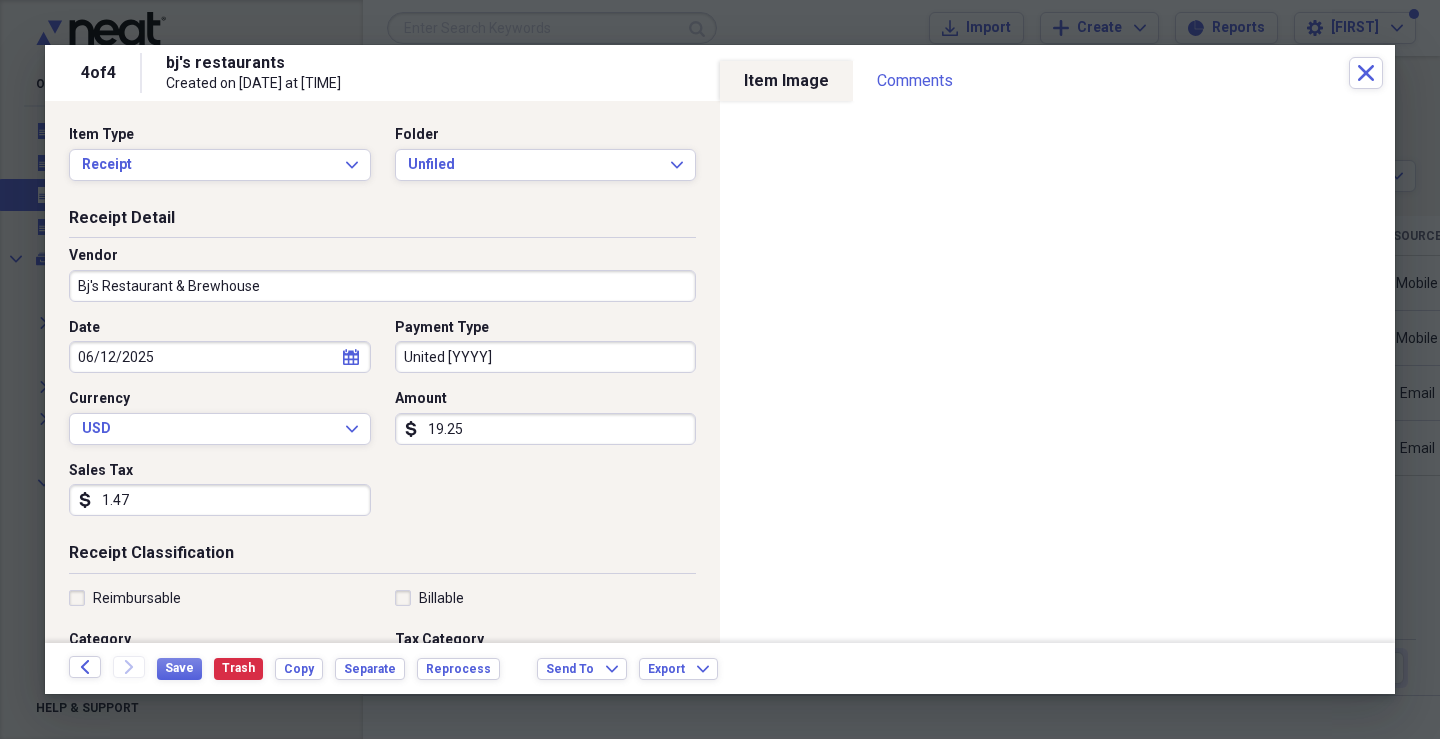 scroll, scrollTop: 228, scrollLeft: 0, axis: vertical 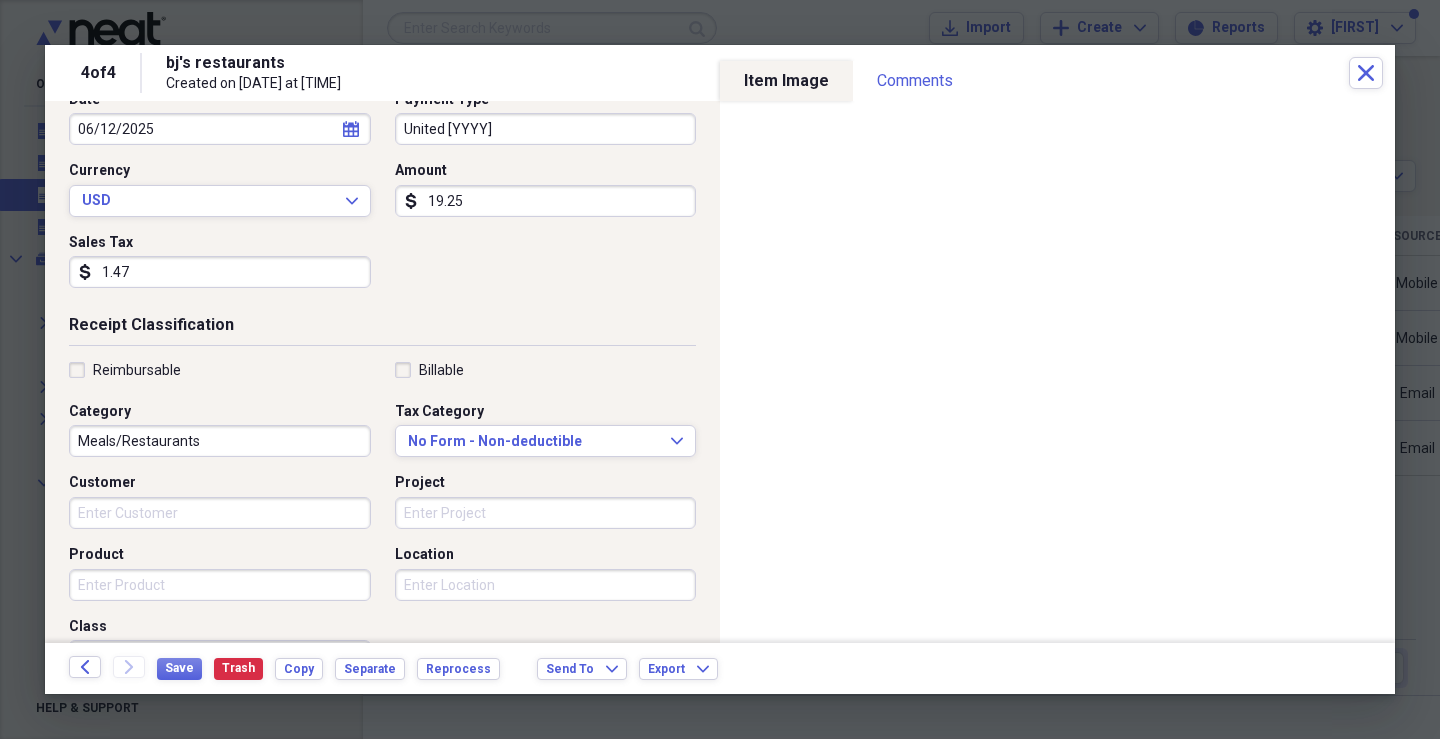 click on "Meals/Restaurants" at bounding box center [220, 441] 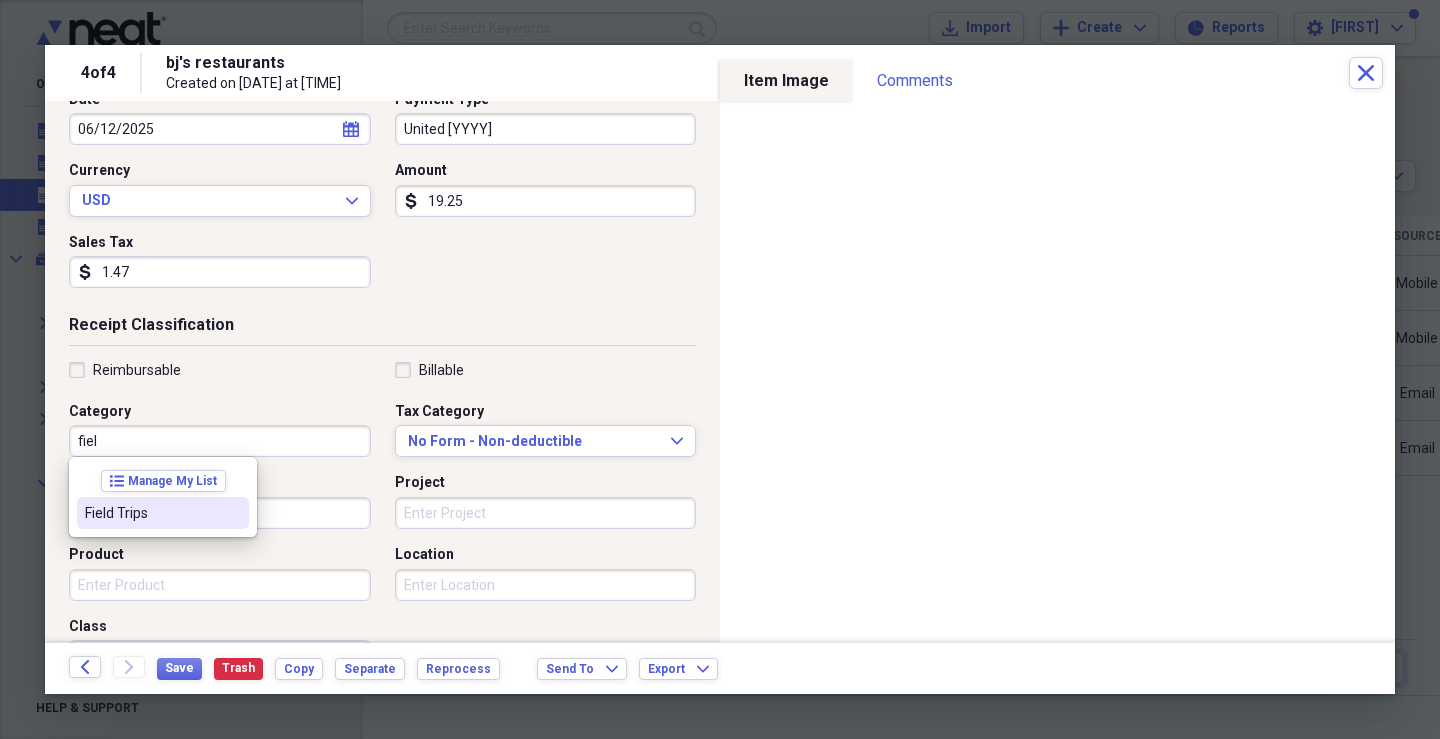 click on "Field Trips" at bounding box center (163, 513) 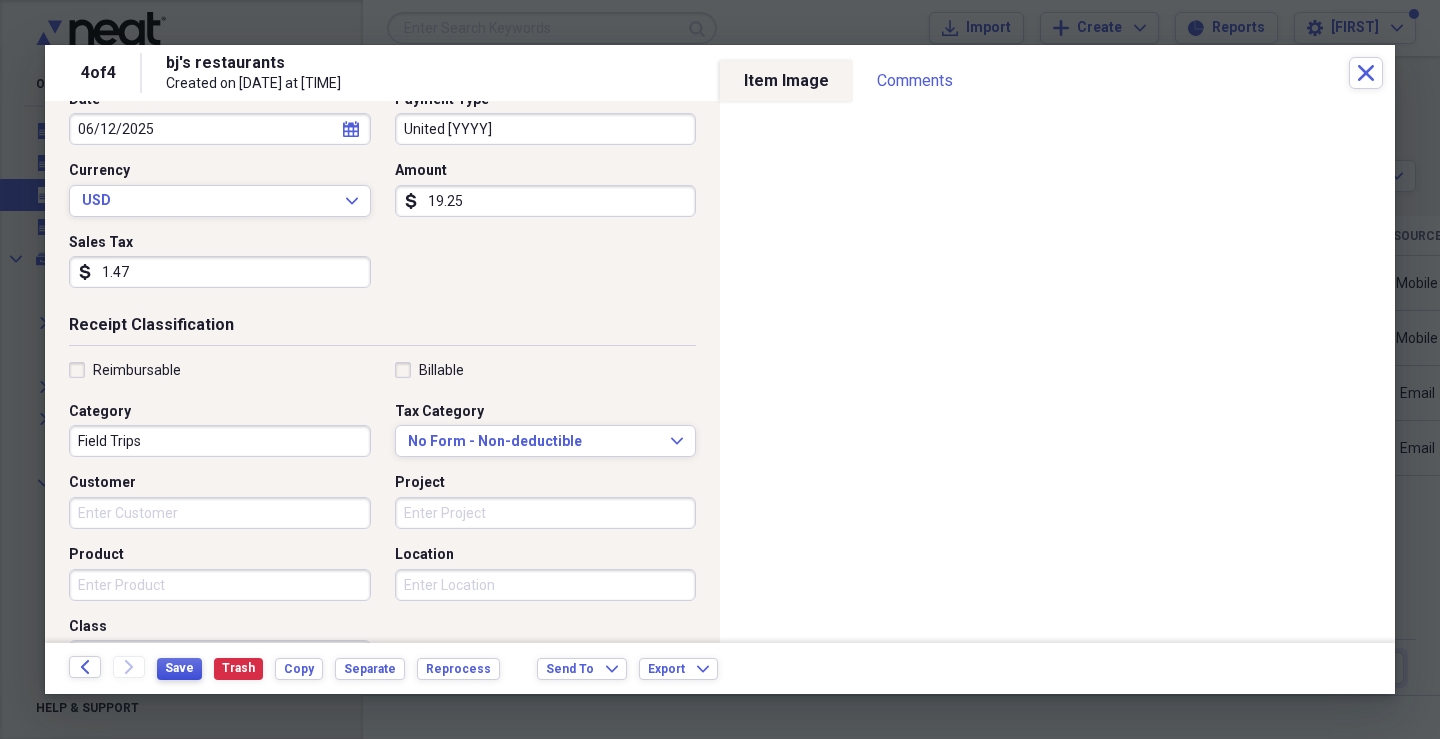 click on "Save" at bounding box center [179, 668] 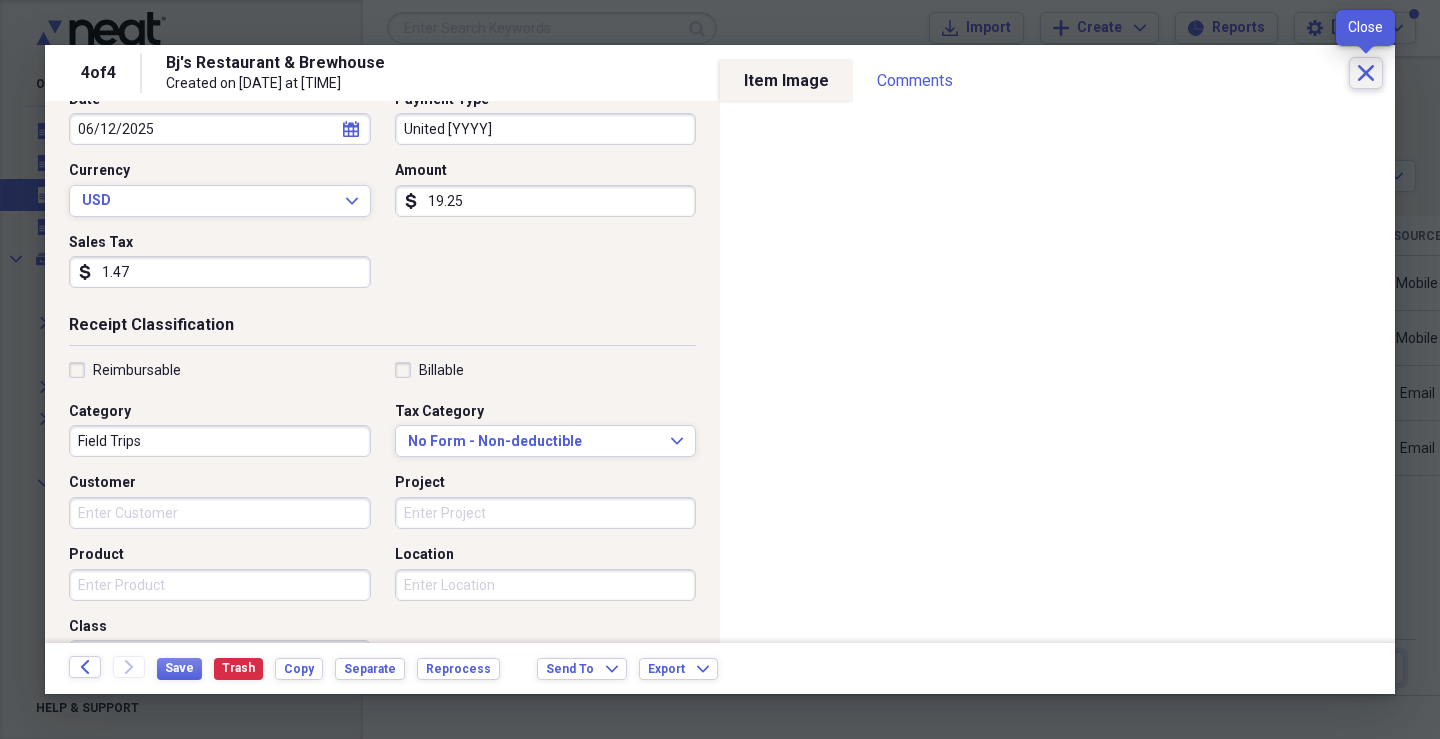 click on "Close" 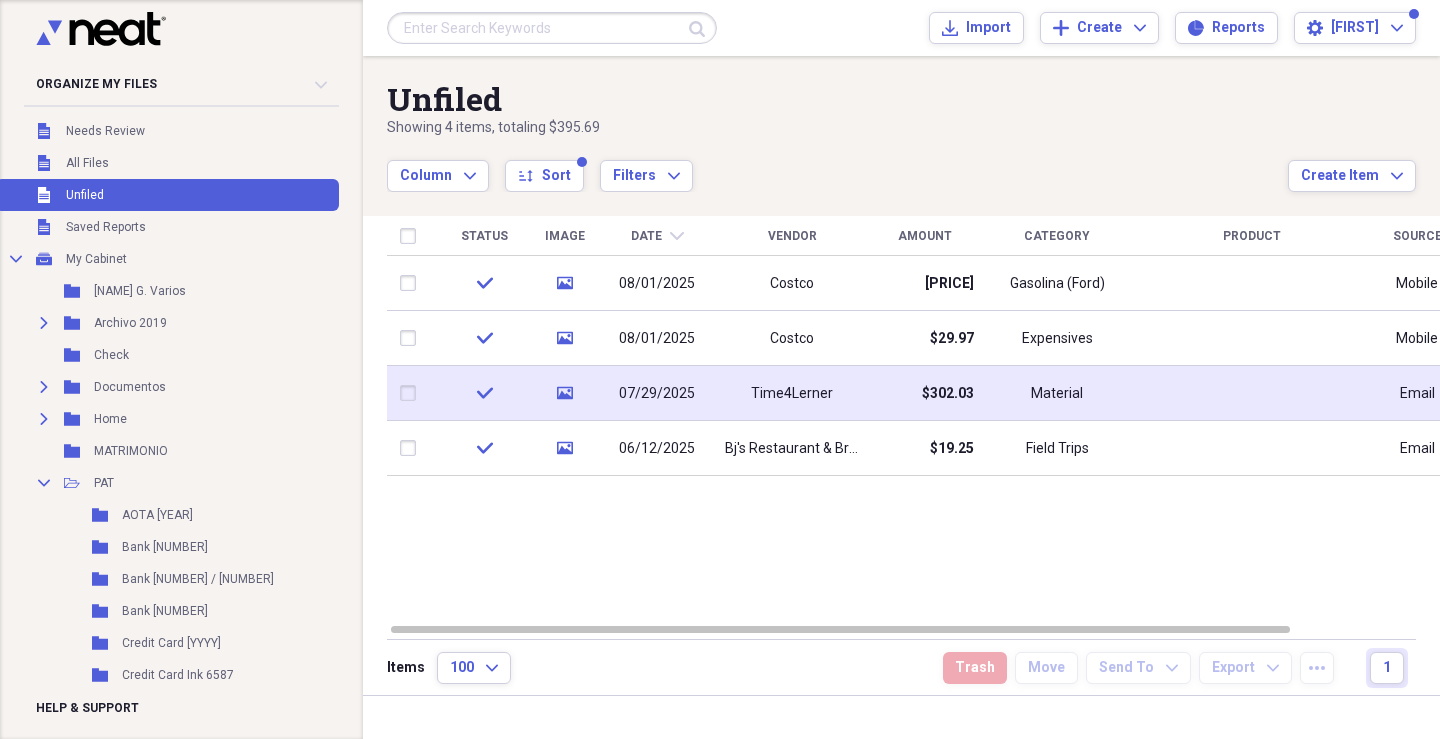 click on "media" 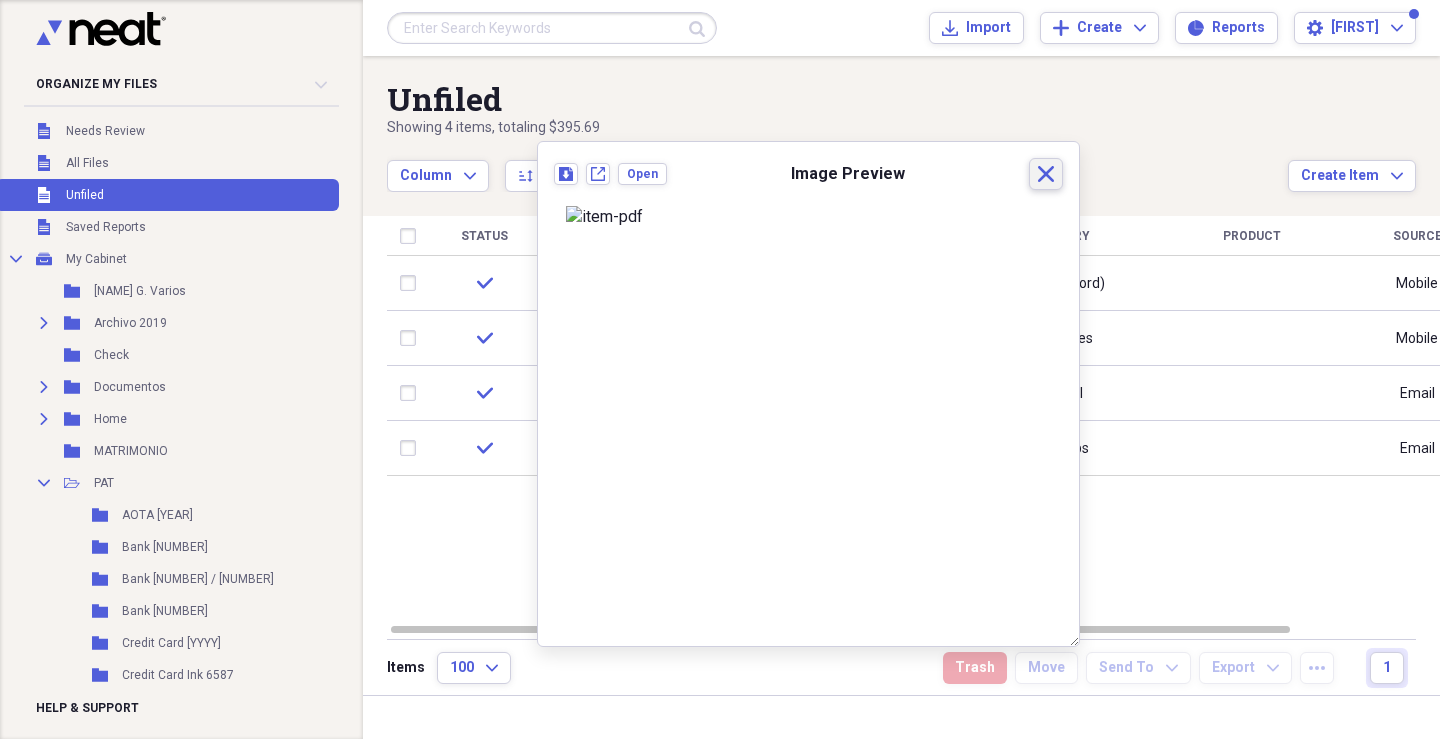 click on "Close" 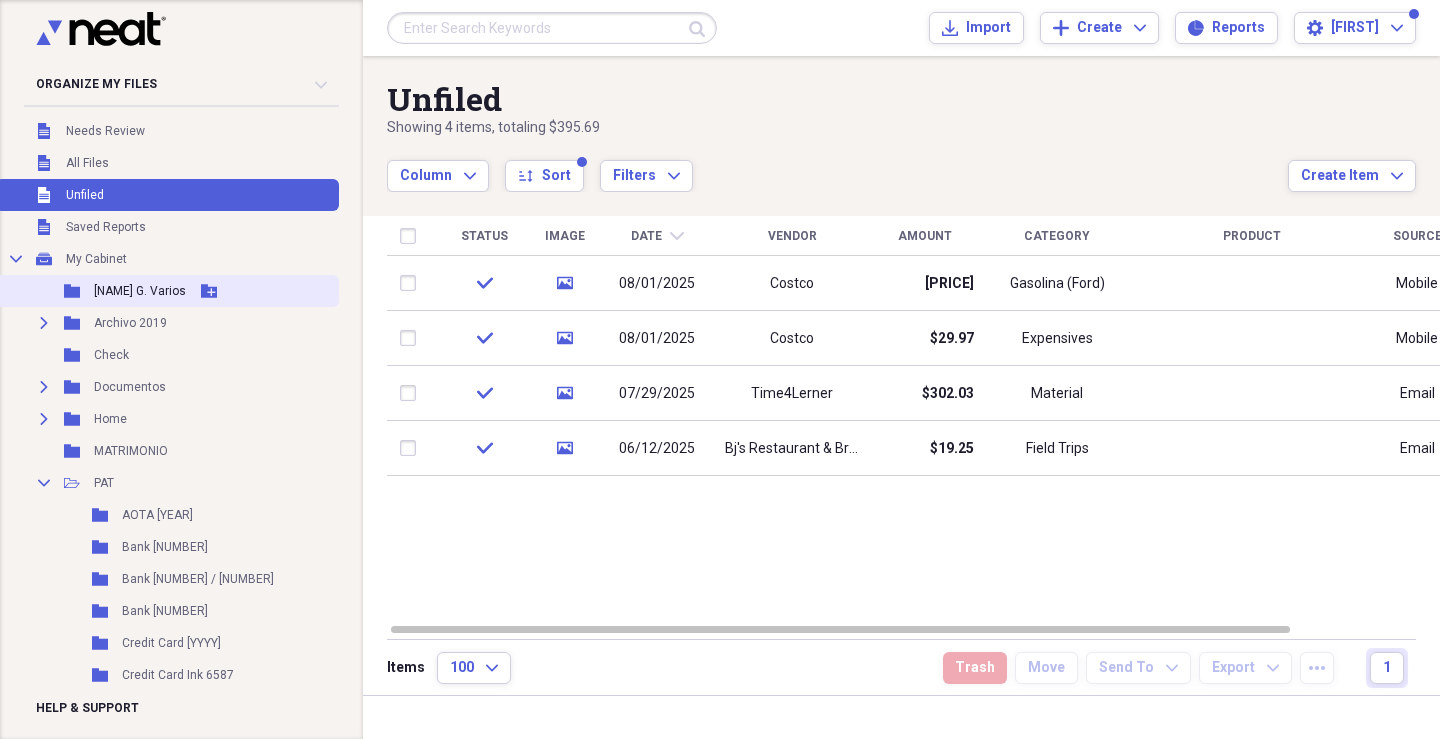 click on "[NAME] G. Varios" at bounding box center (140, 291) 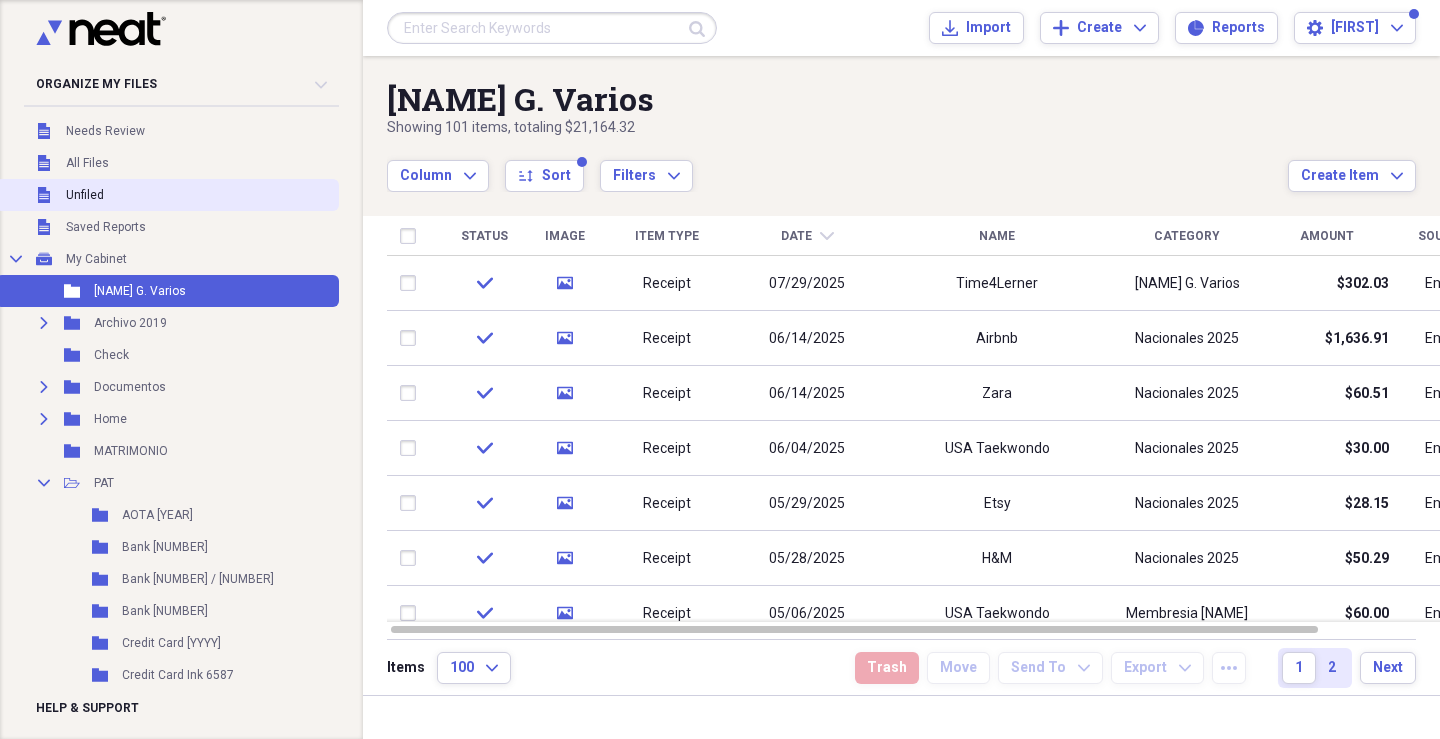 click on "Unfiled Unfiled" at bounding box center (167, 195) 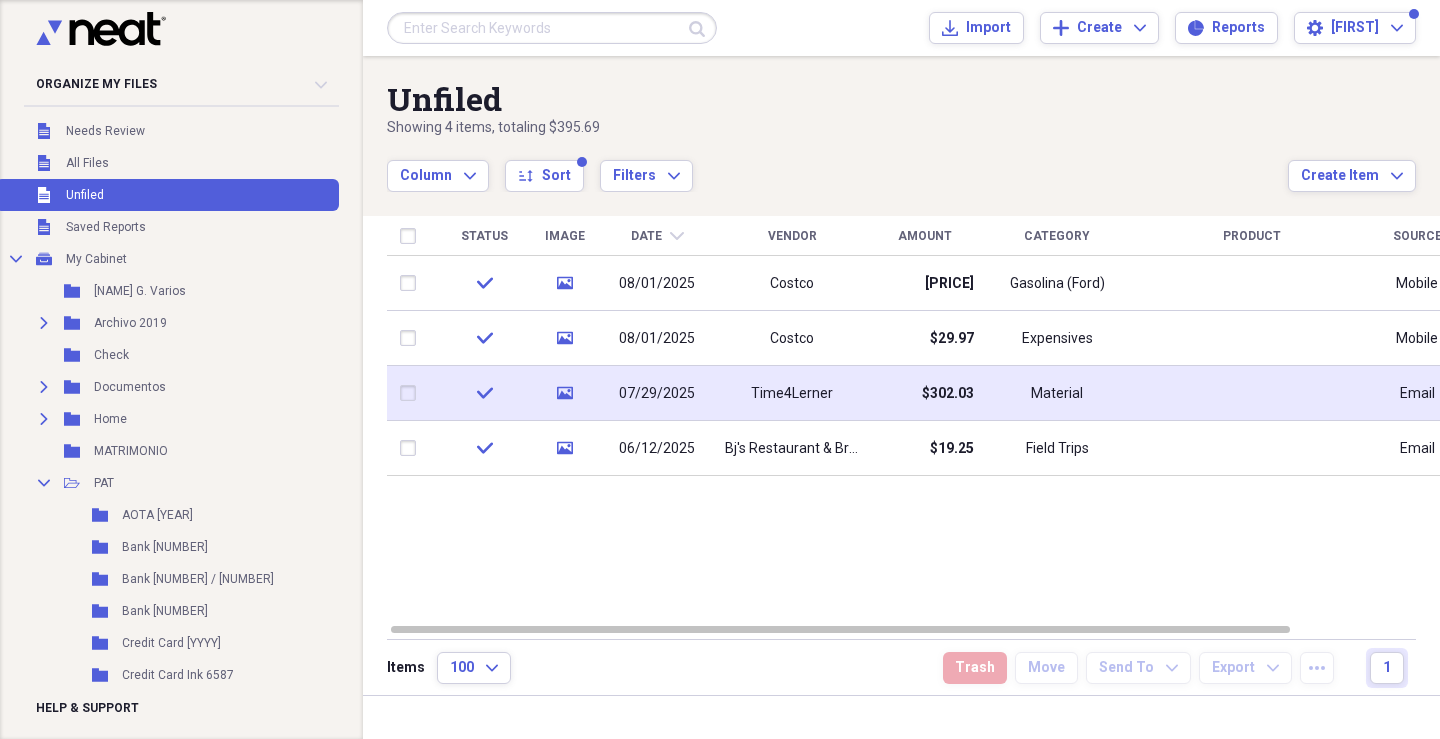 click at bounding box center (412, 393) 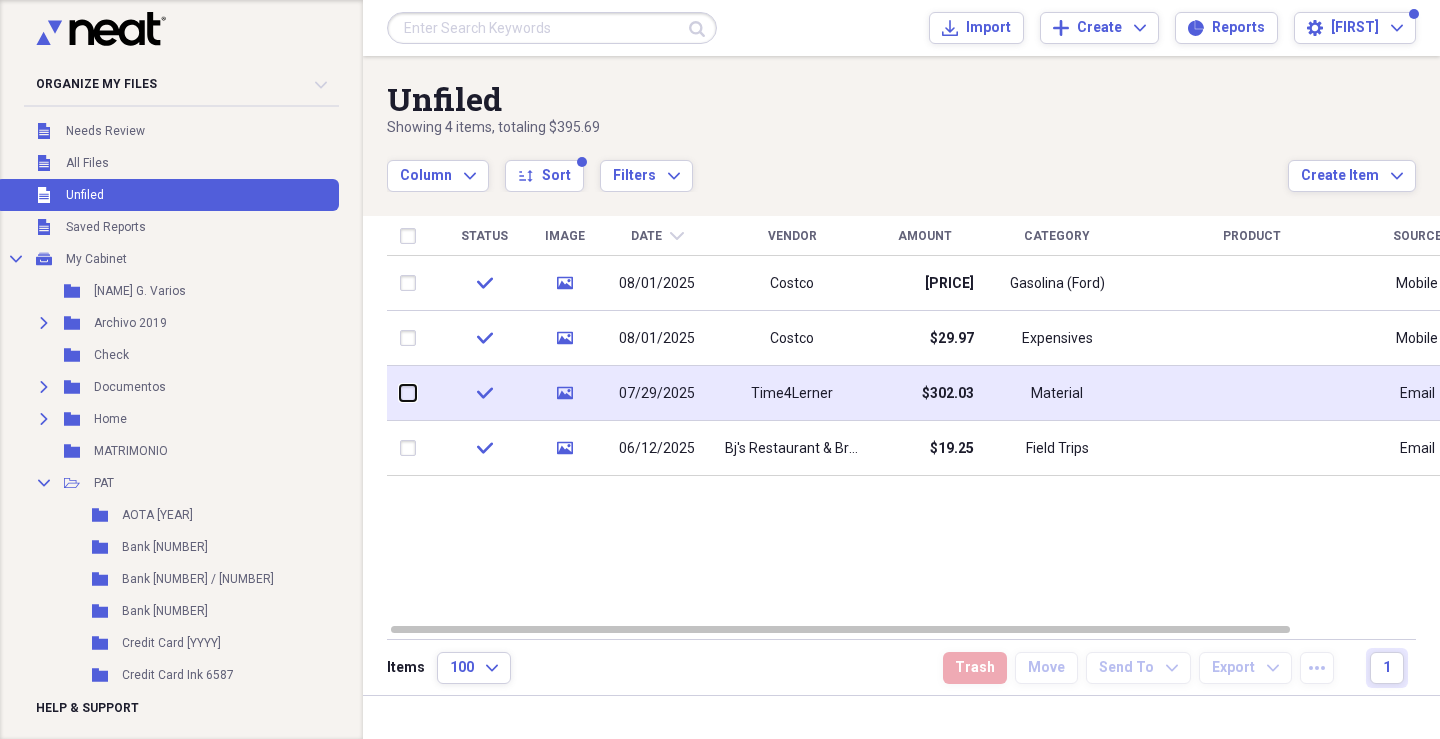 click at bounding box center (400, 393) 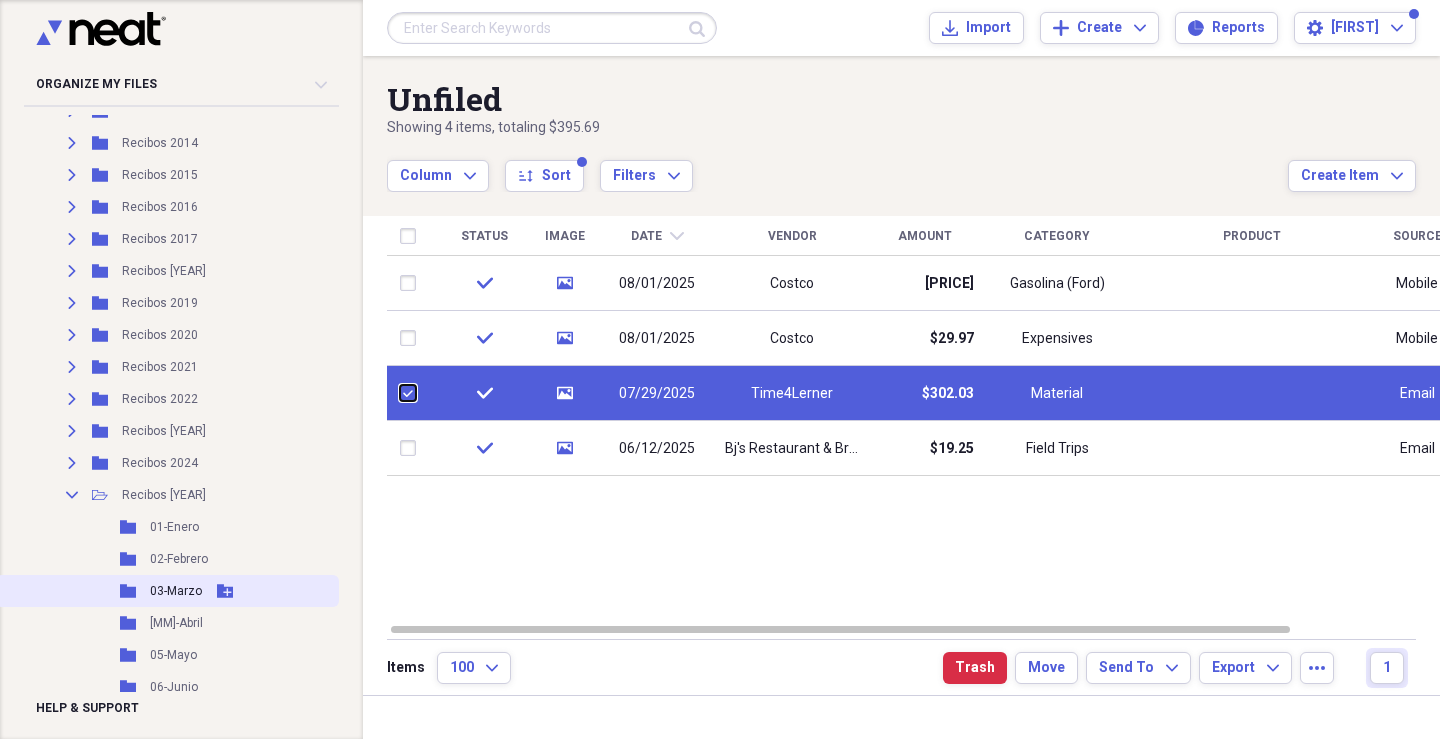 scroll, scrollTop: 990, scrollLeft: 0, axis: vertical 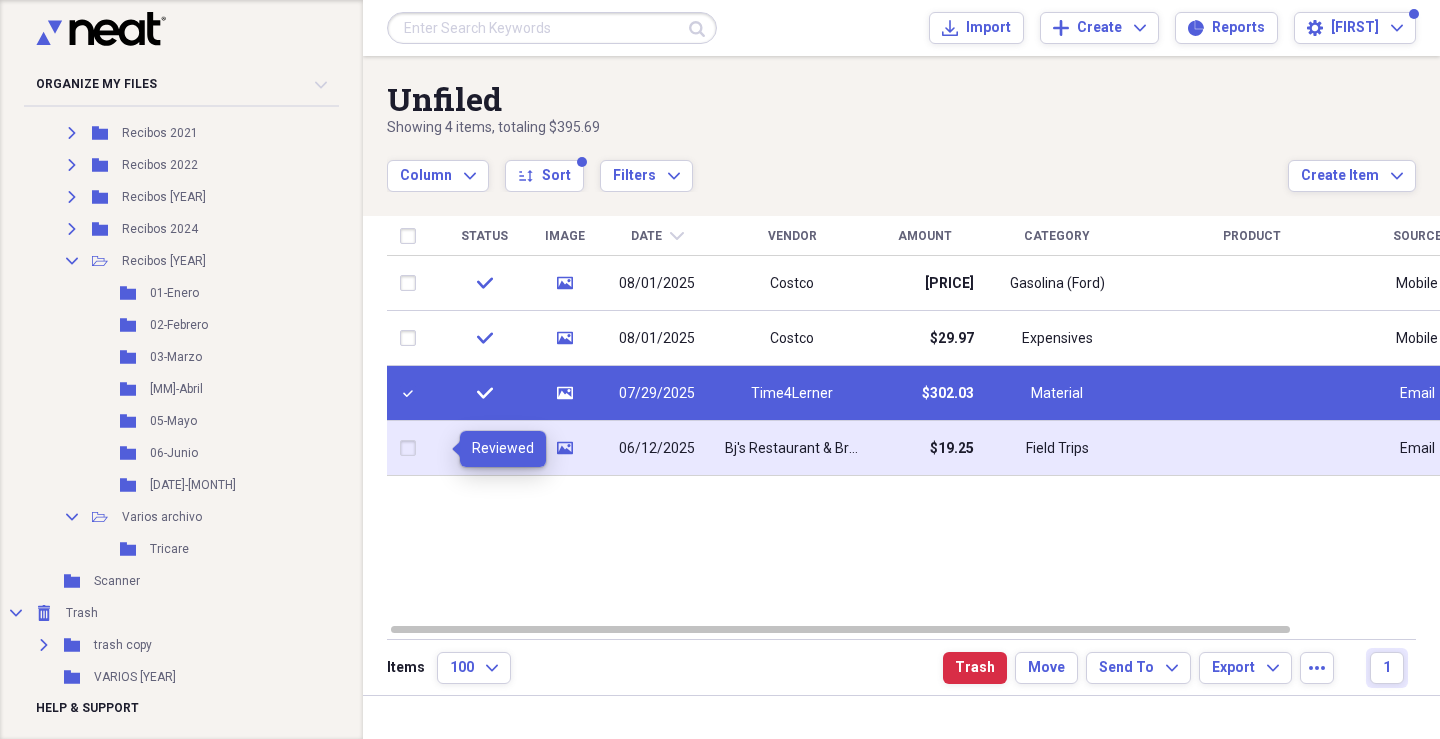 click 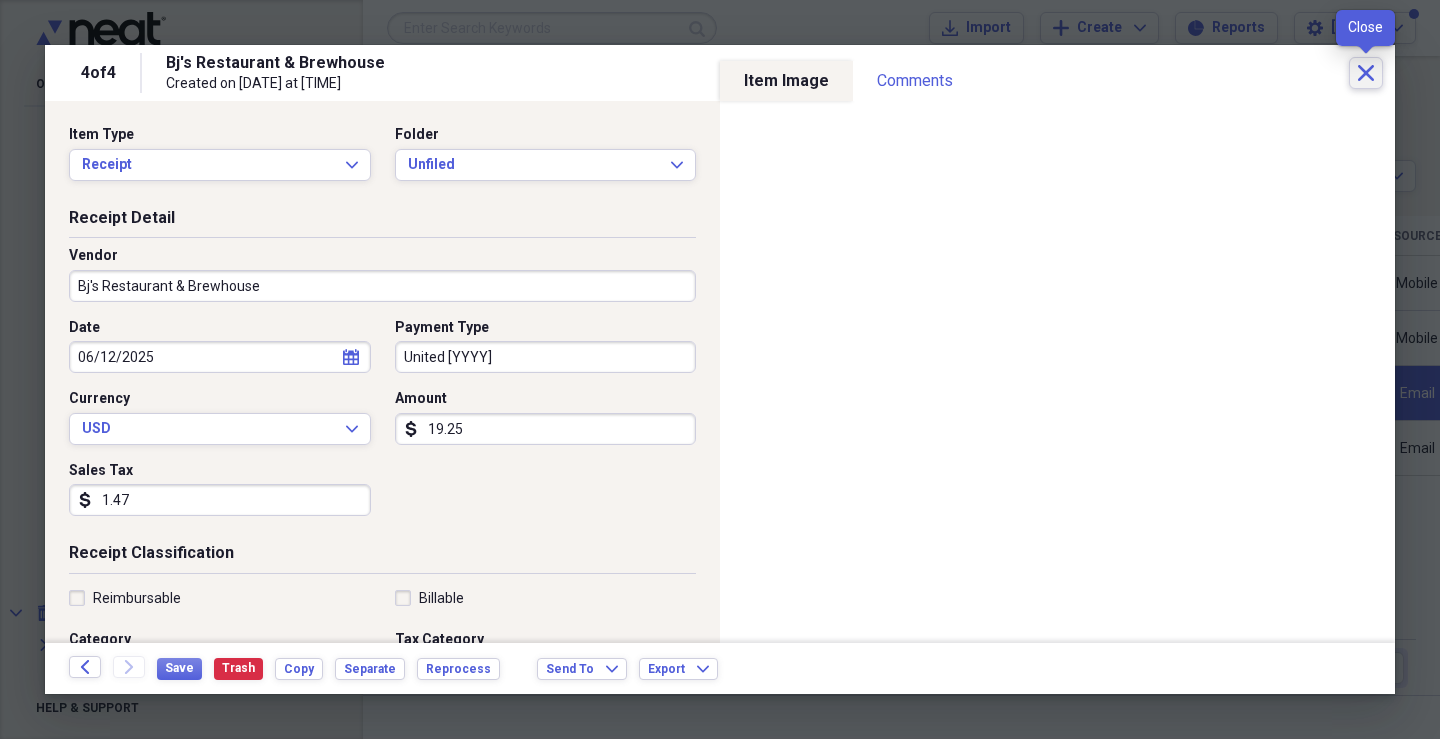 click on "Close" 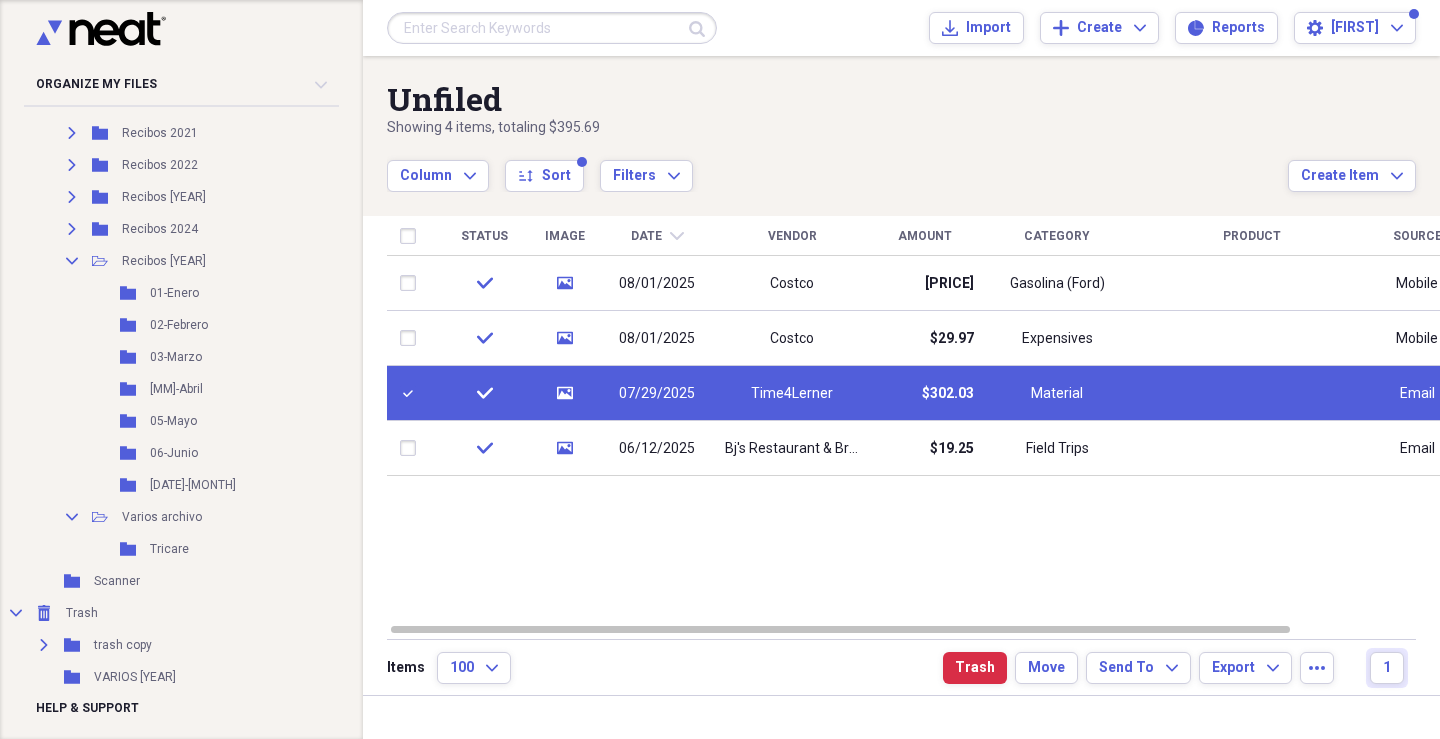 click at bounding box center (412, 393) 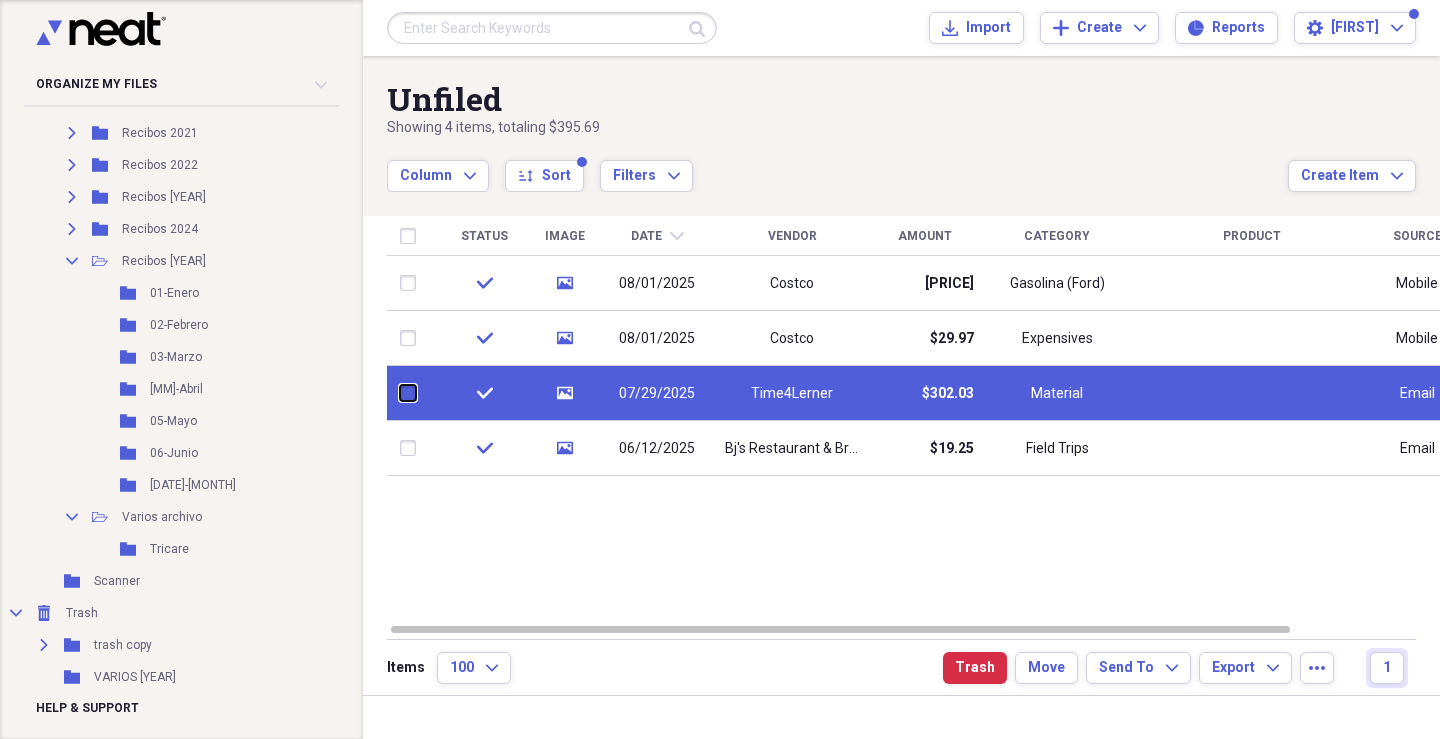 checkbox on "false" 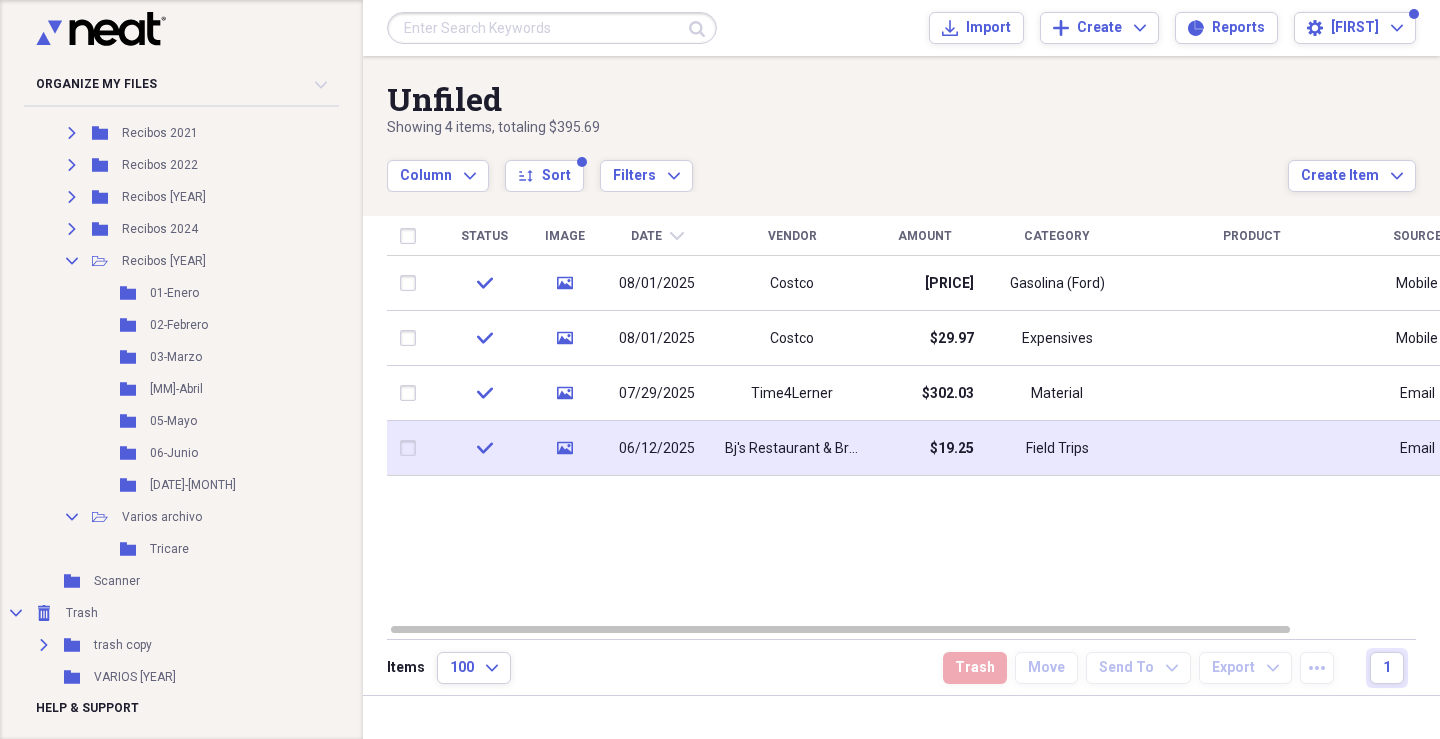 click at bounding box center [412, 448] 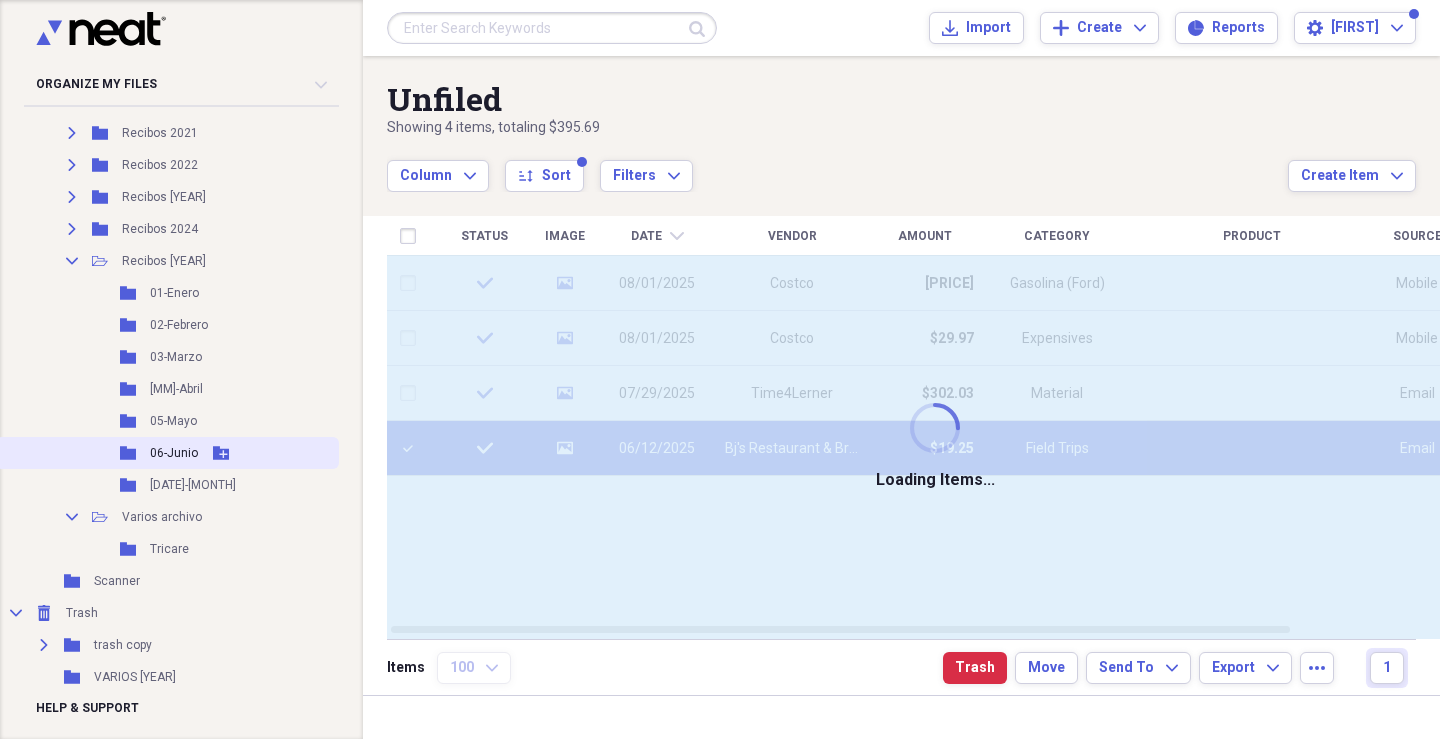 checkbox on "false" 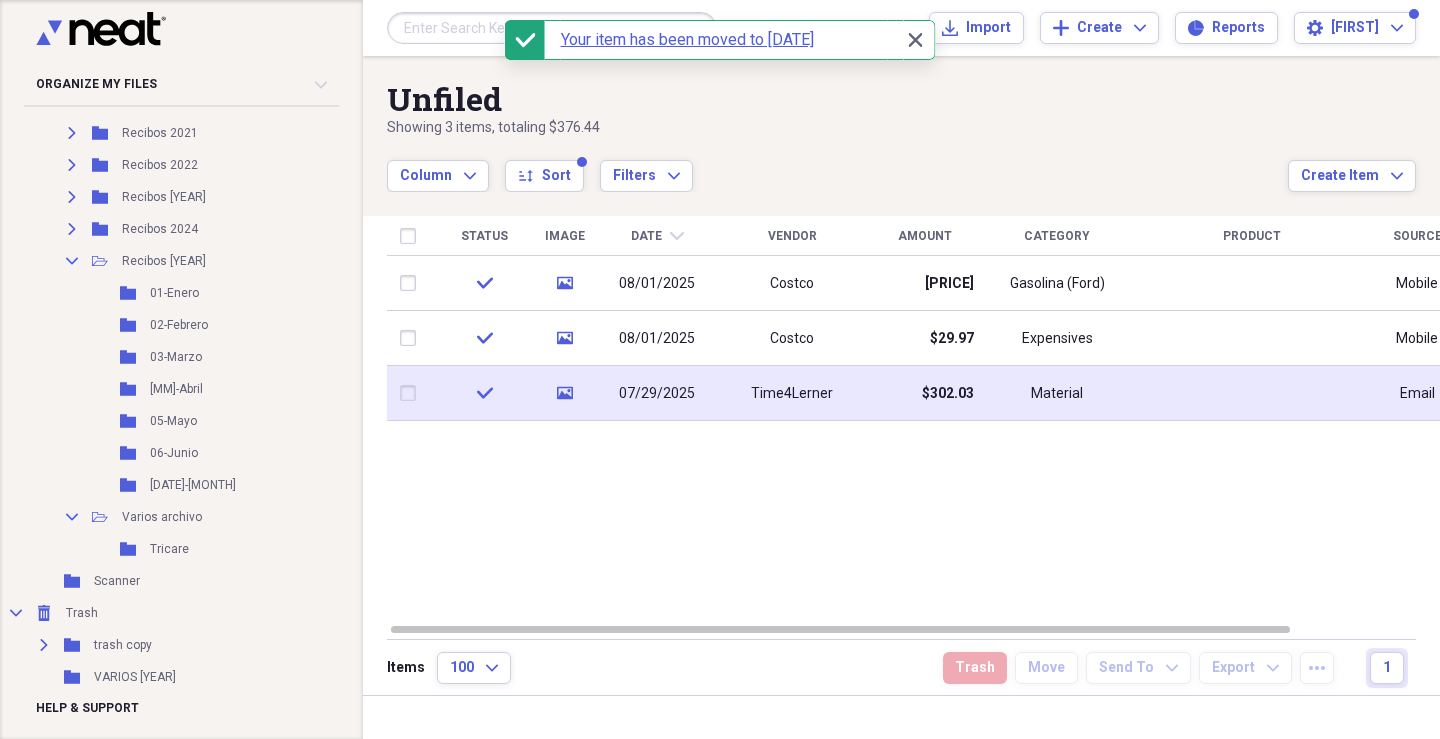 click at bounding box center [412, 393] 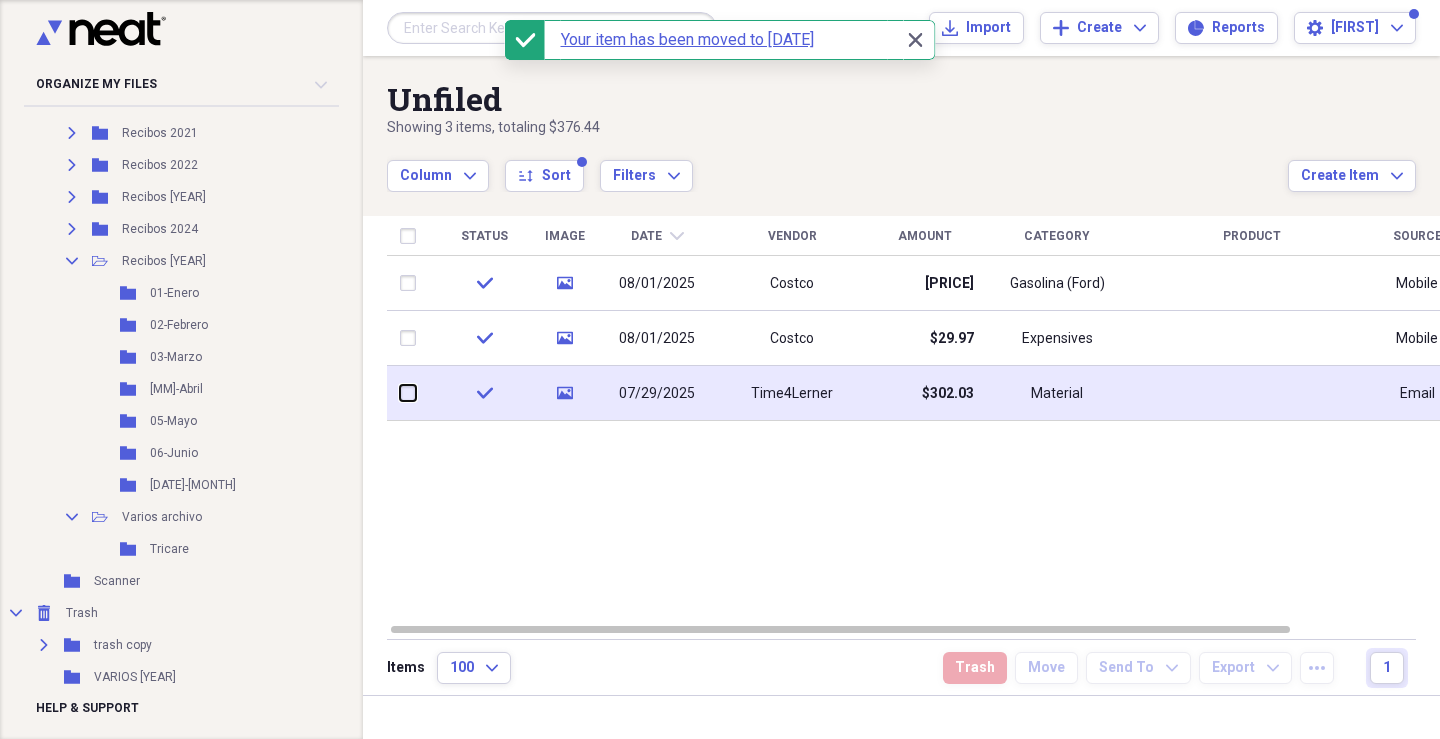 click at bounding box center (400, 393) 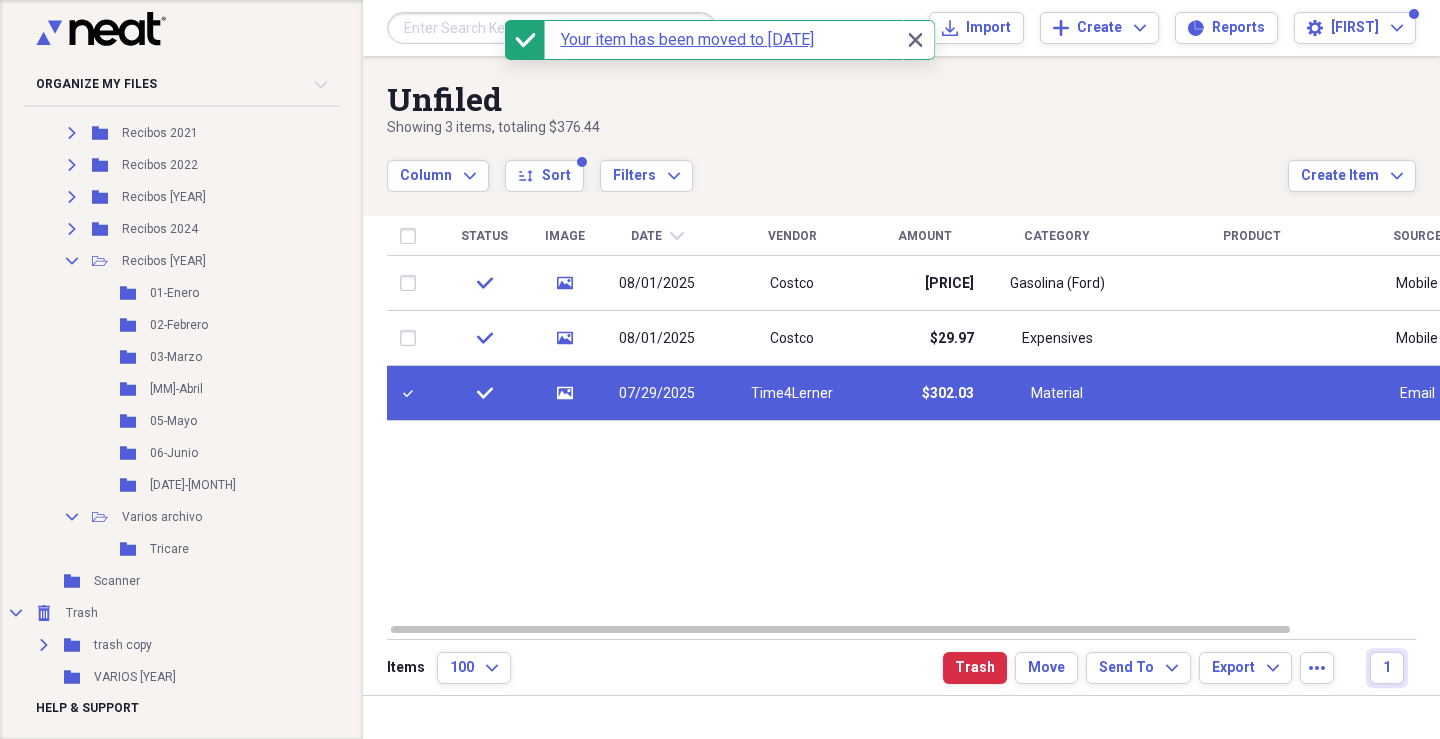 click on "07/29/2025" at bounding box center (657, 393) 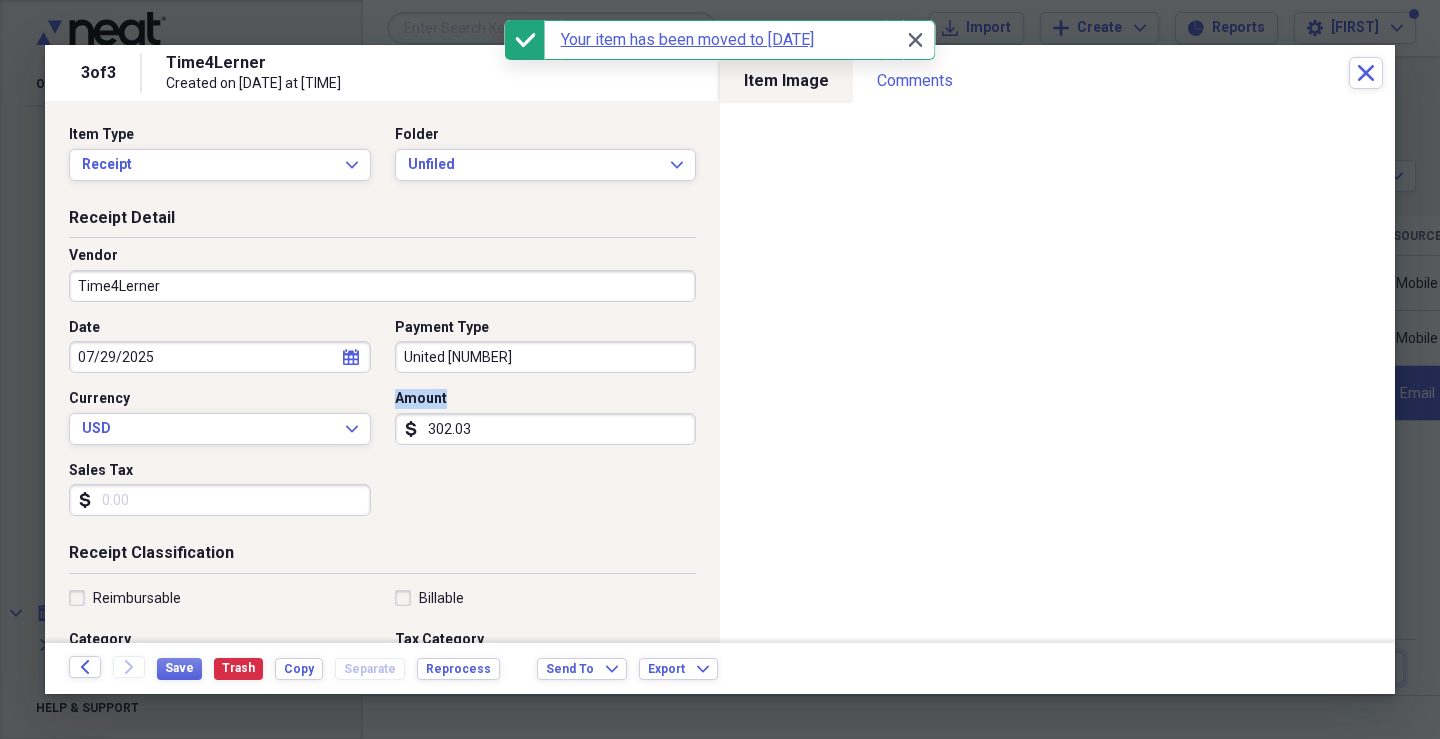 click on "Amount" at bounding box center (546, 399) 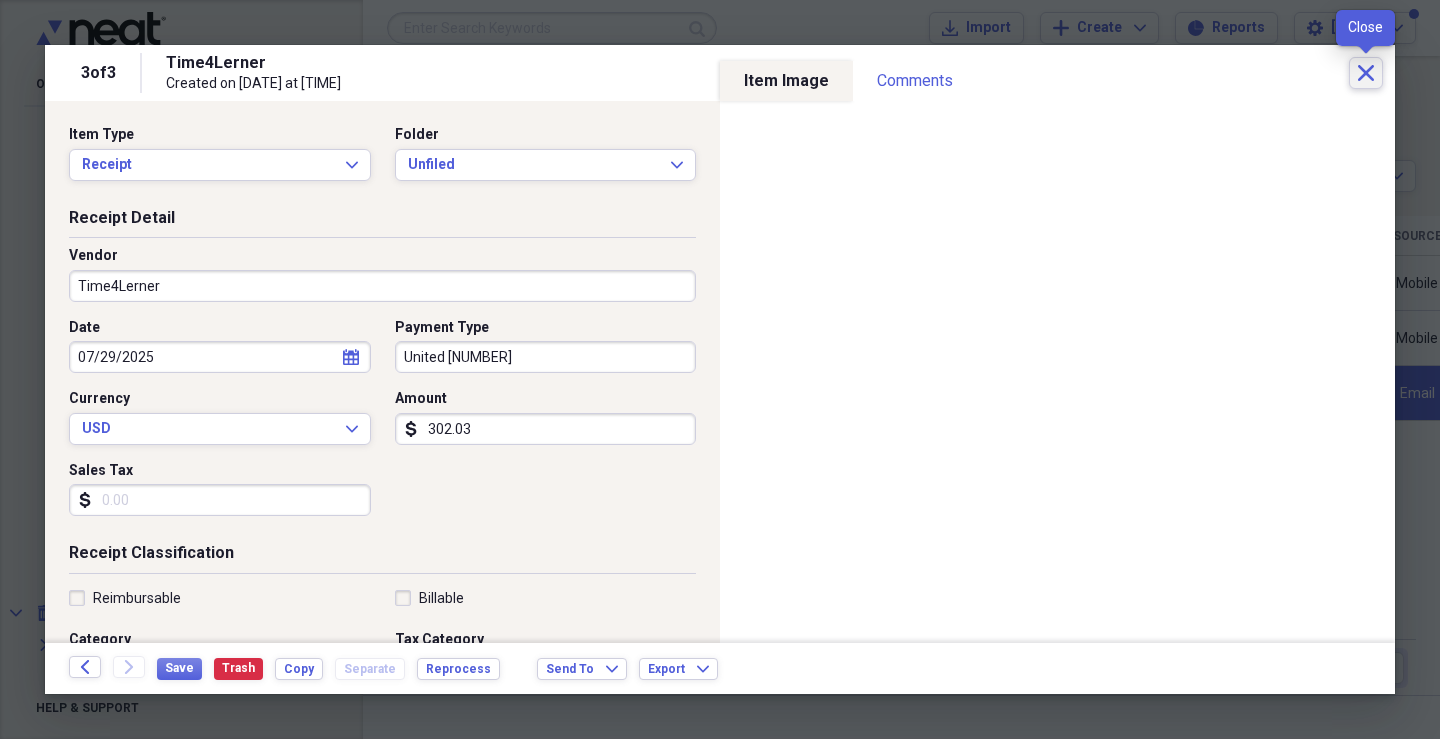 click on "Close" 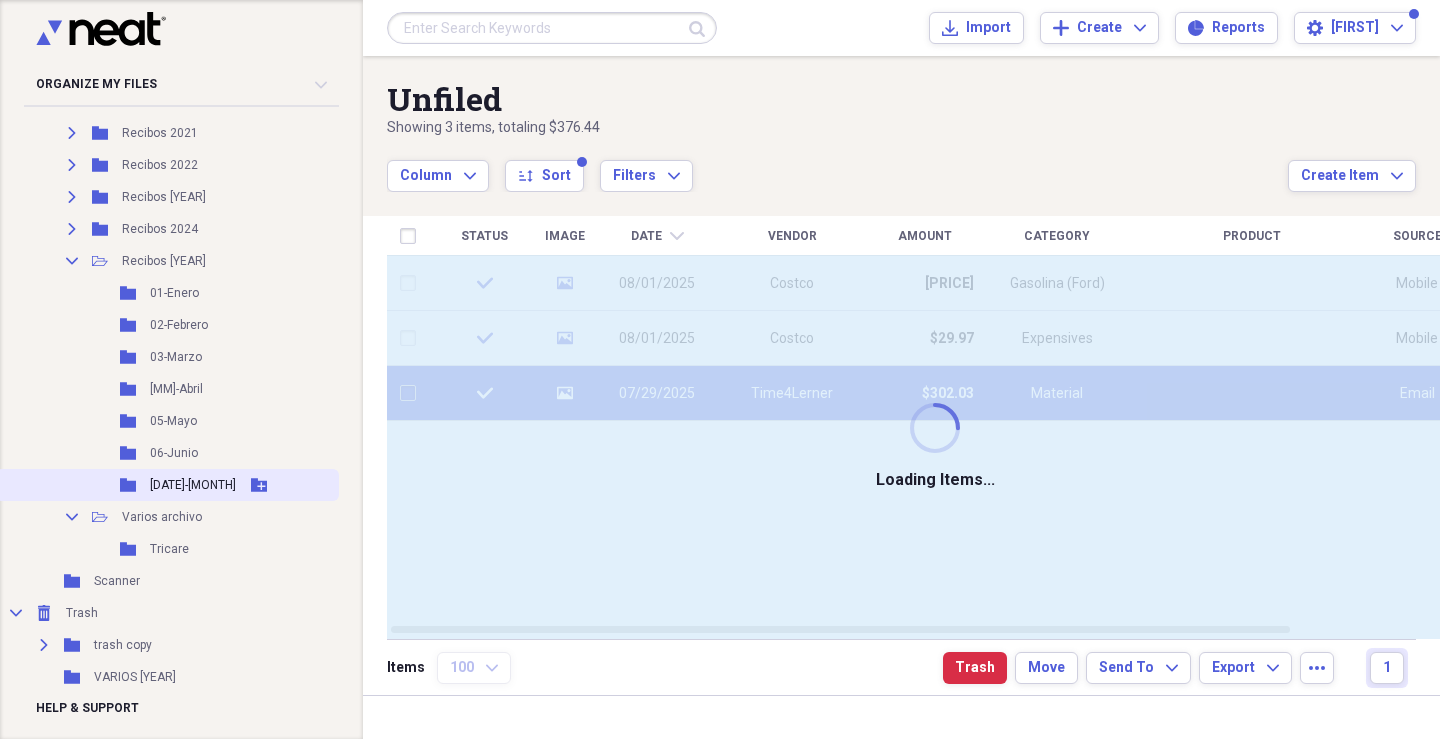 checkbox on "false" 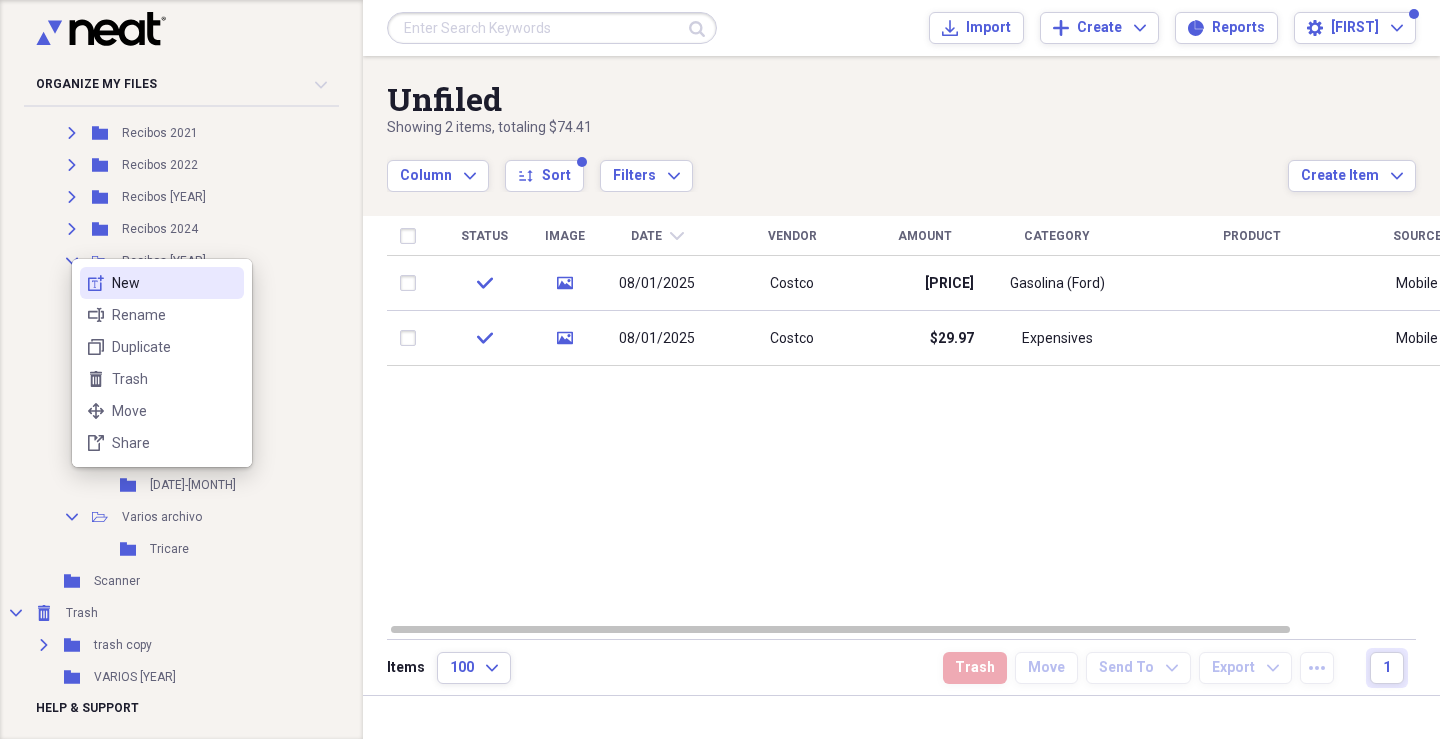 click on "New" at bounding box center [174, 283] 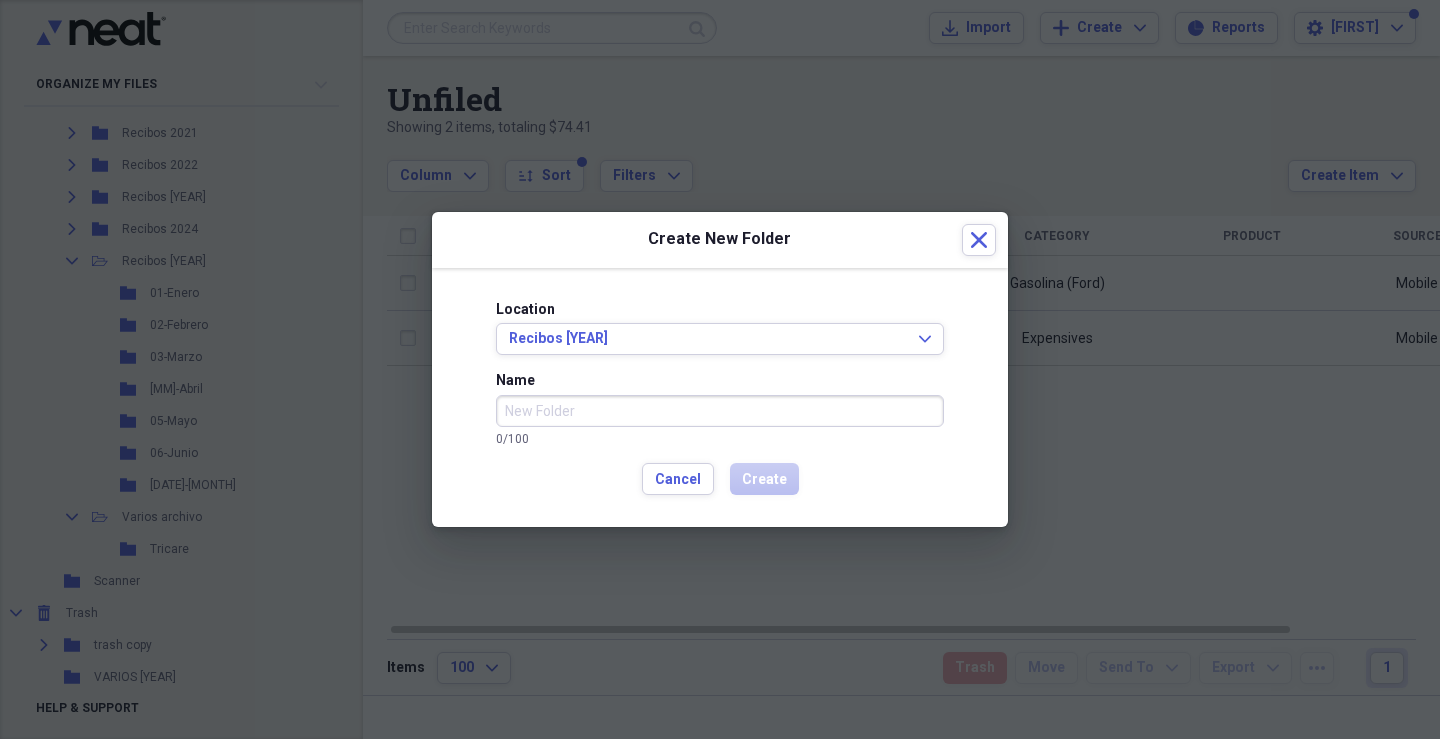 click on "Name" at bounding box center [720, 411] 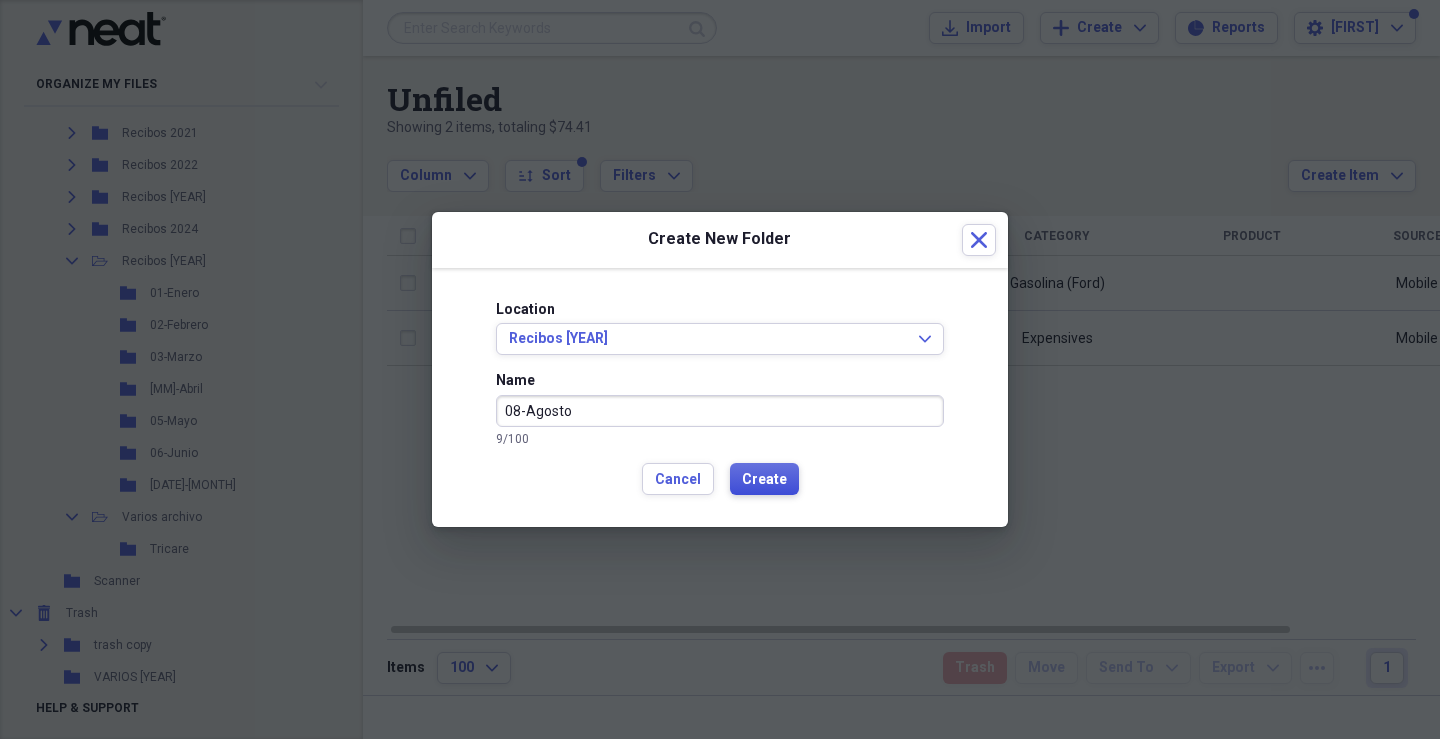 type on "08-Agosto" 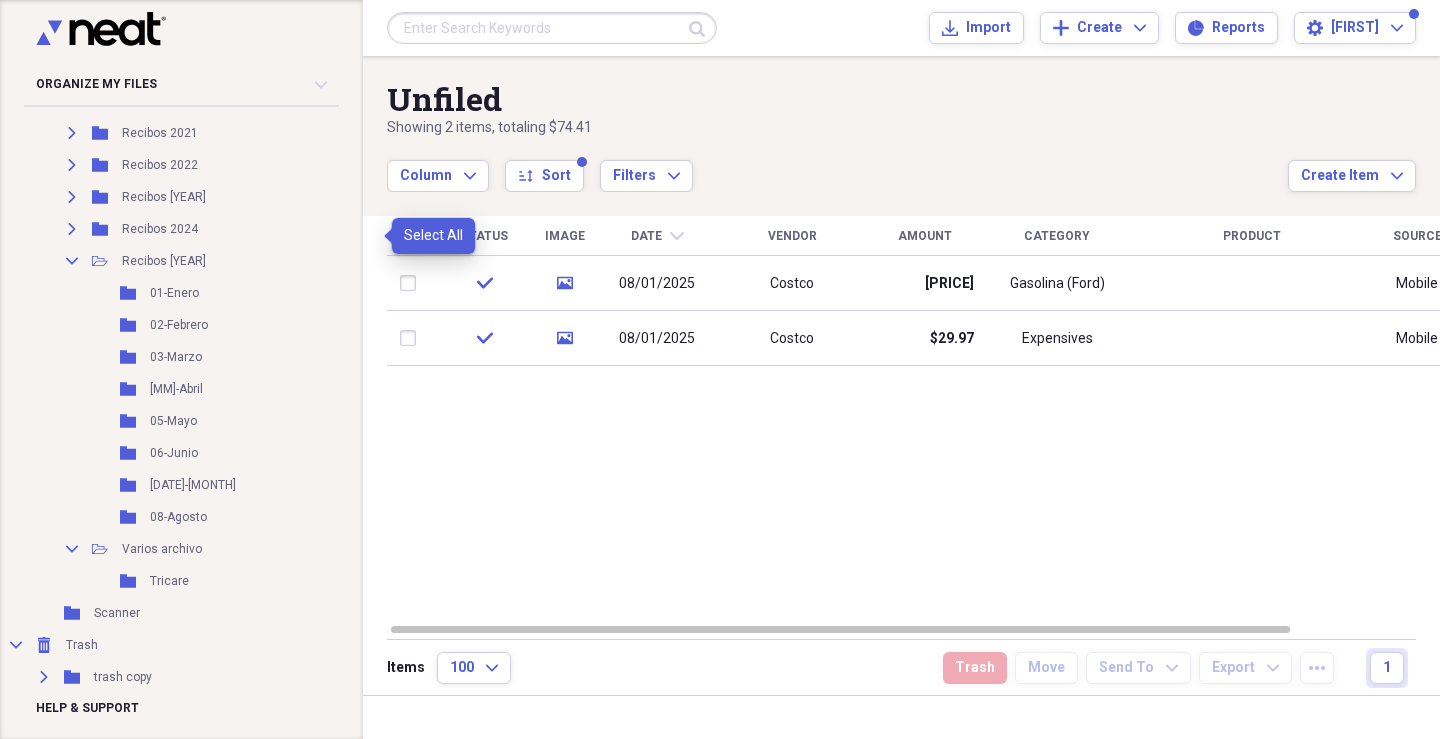 click at bounding box center (412, 236) 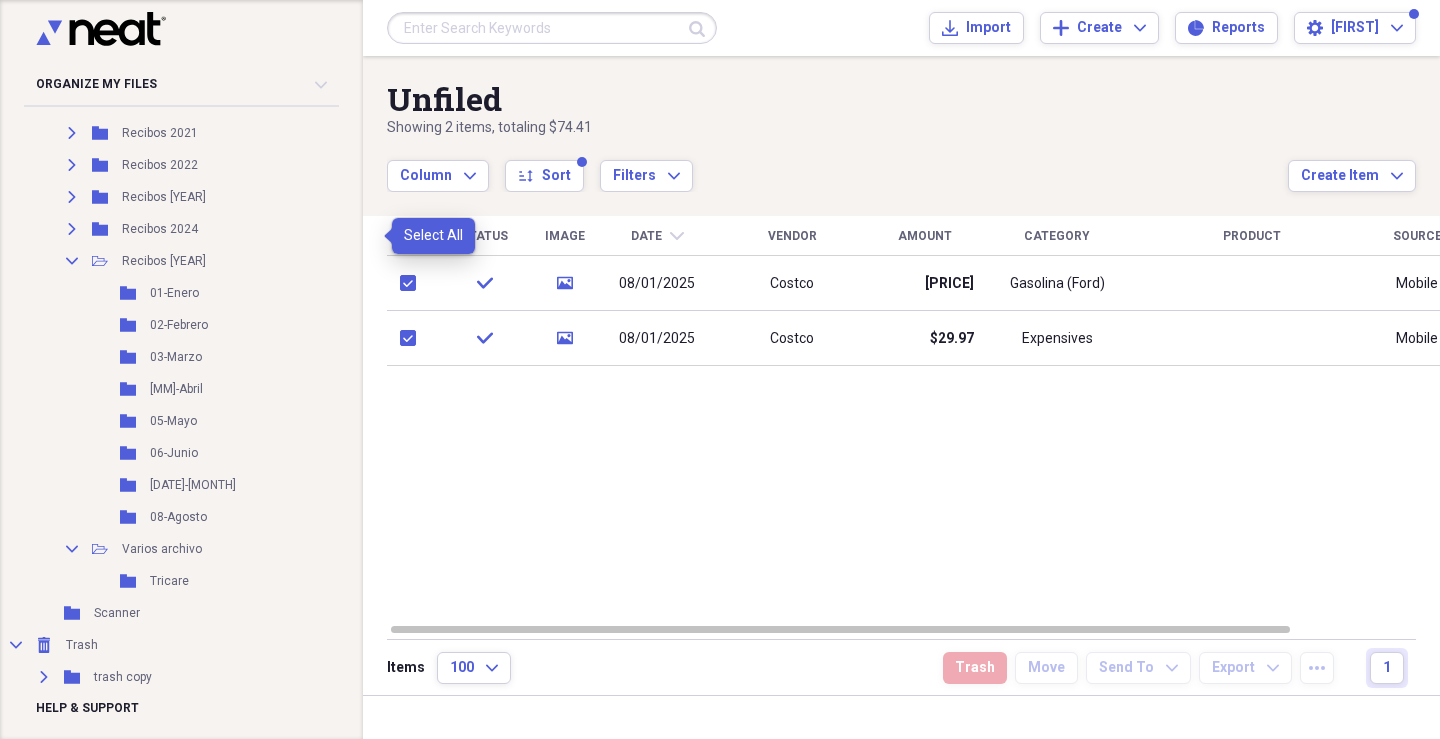 checkbox on "true" 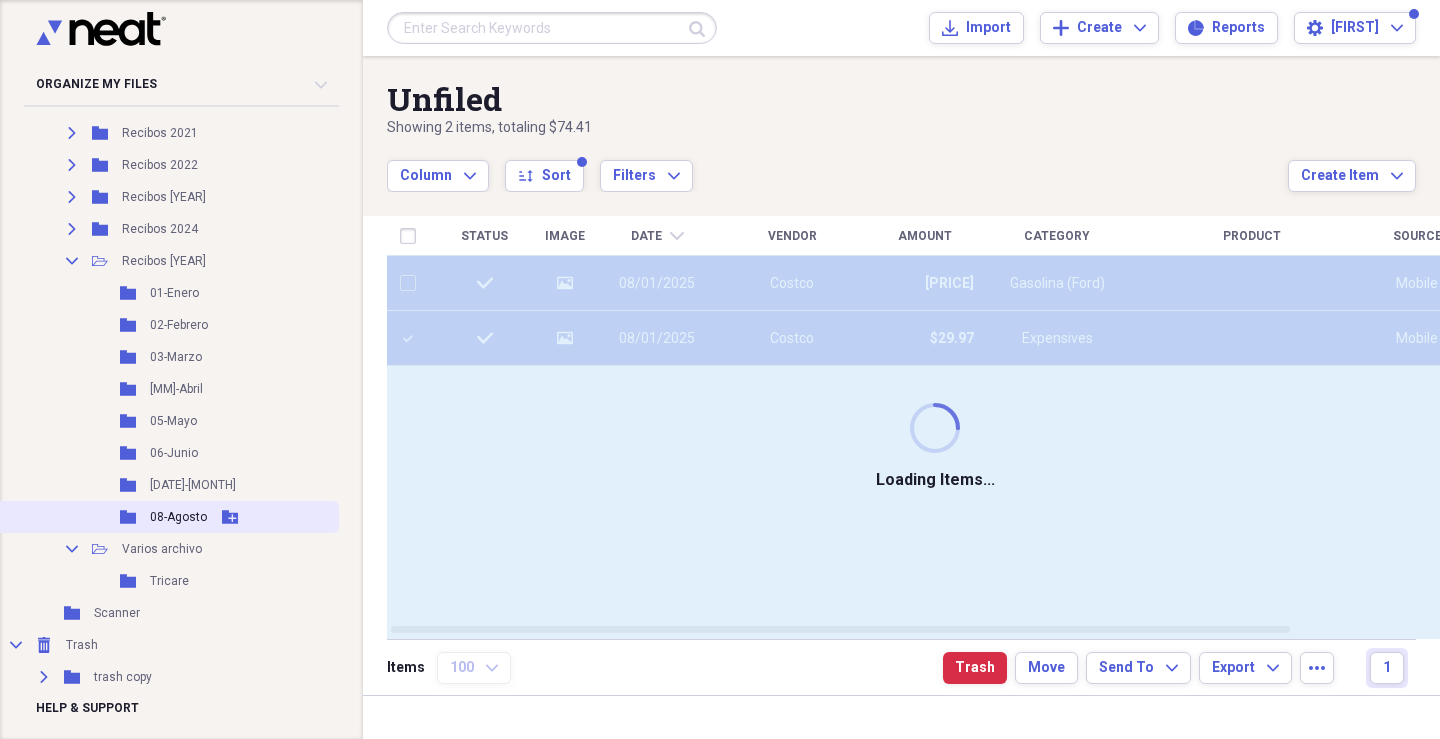 checkbox on "false" 